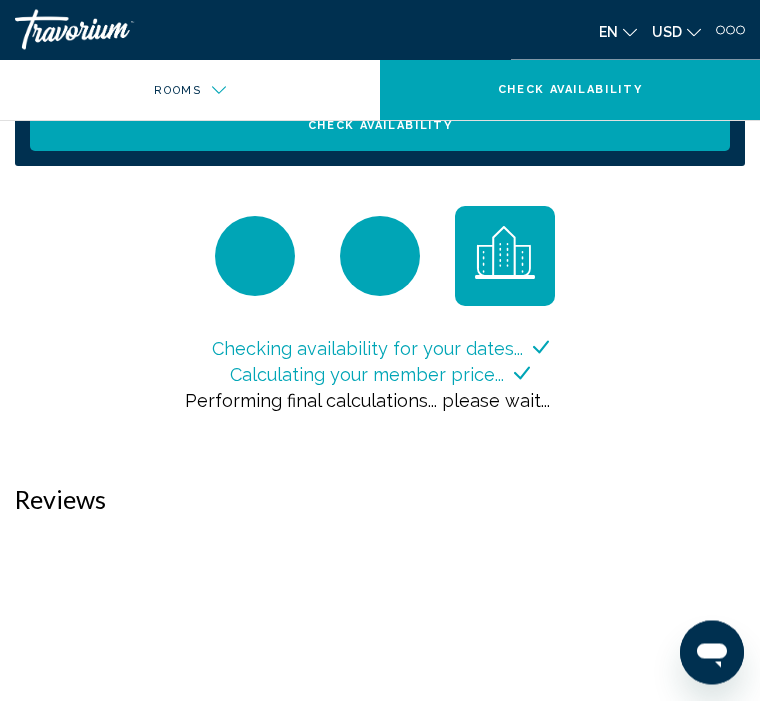 scroll, scrollTop: 0, scrollLeft: 0, axis: both 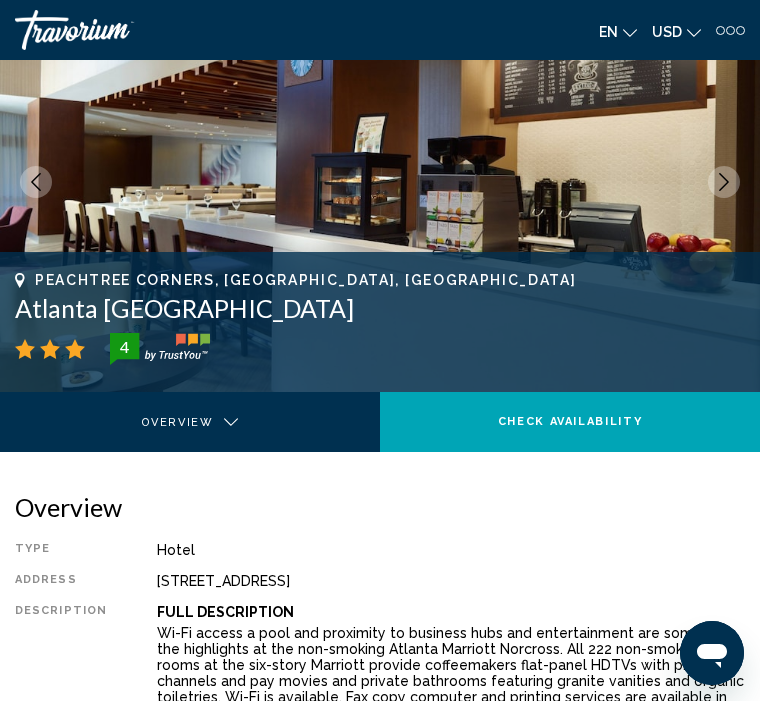 click on "Photos" at bounding box center (181, 435) 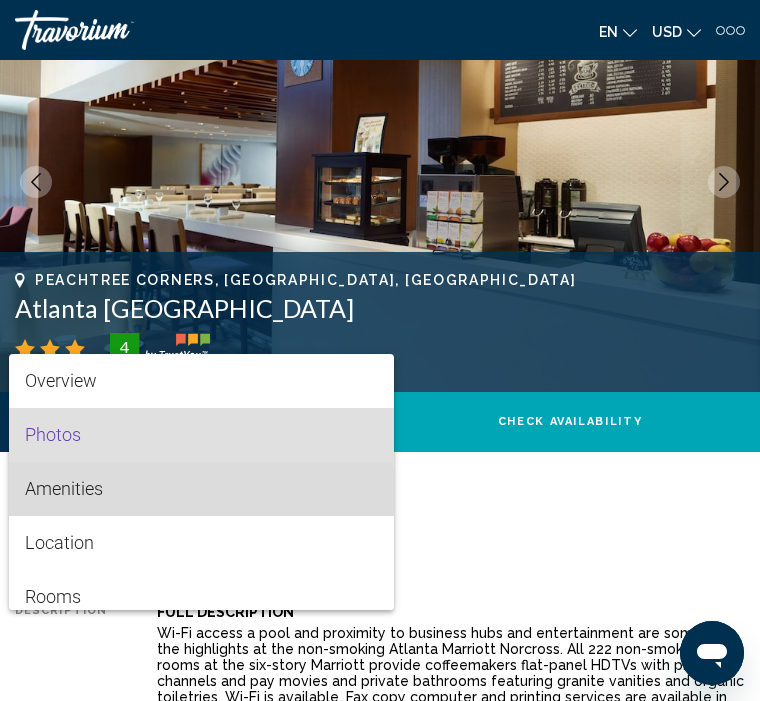 click on "Amenities" at bounding box center (64, 488) 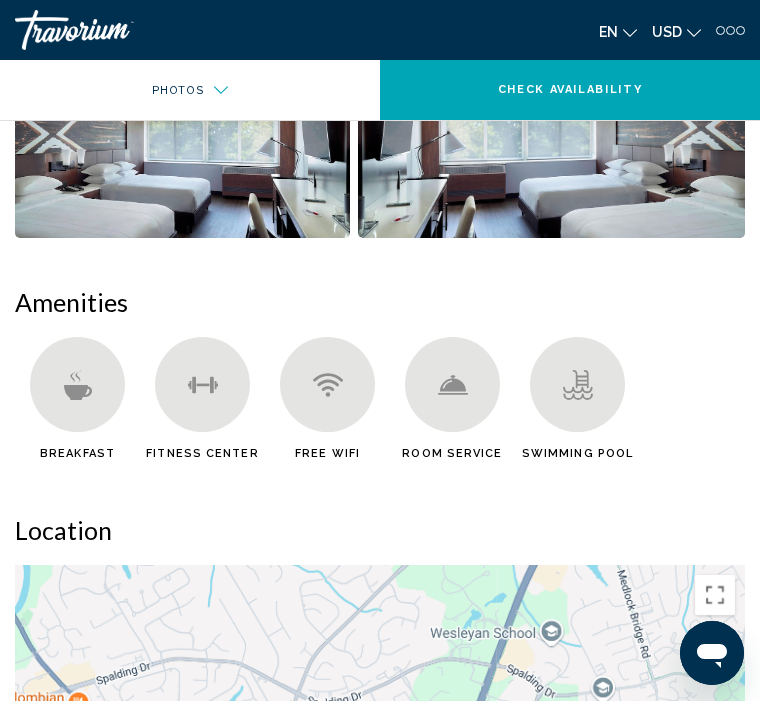 scroll, scrollTop: 1143, scrollLeft: 0, axis: vertical 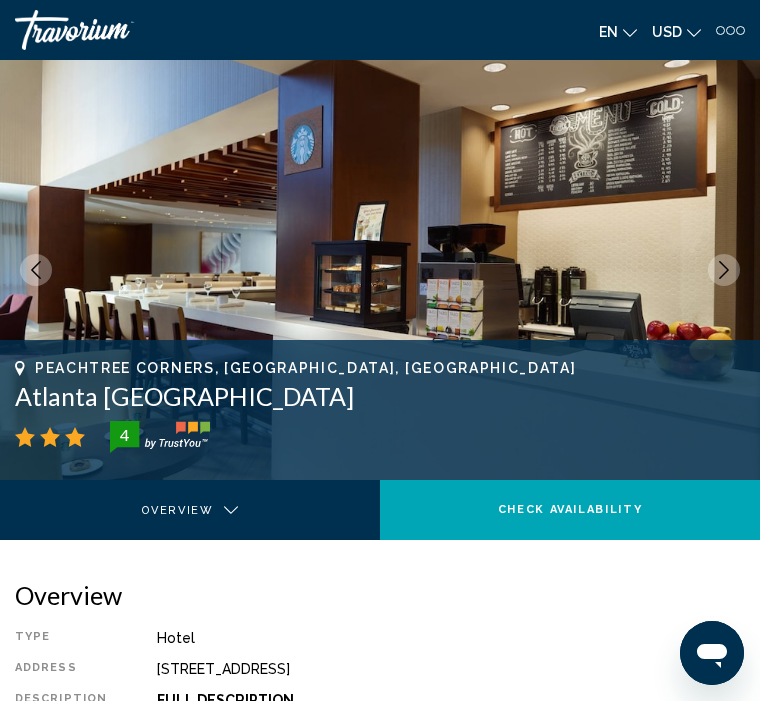 click on "Check Availability" 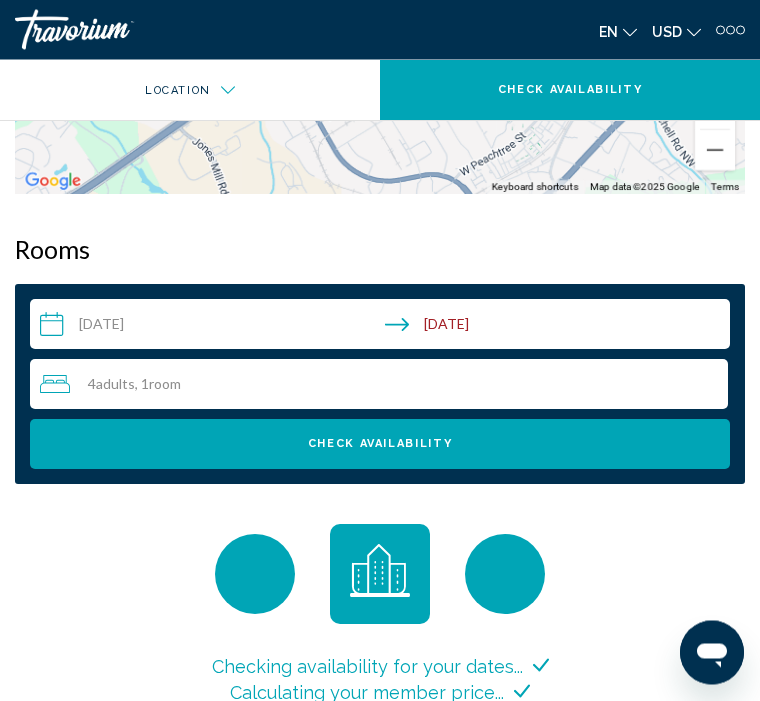 scroll, scrollTop: 2061, scrollLeft: 0, axis: vertical 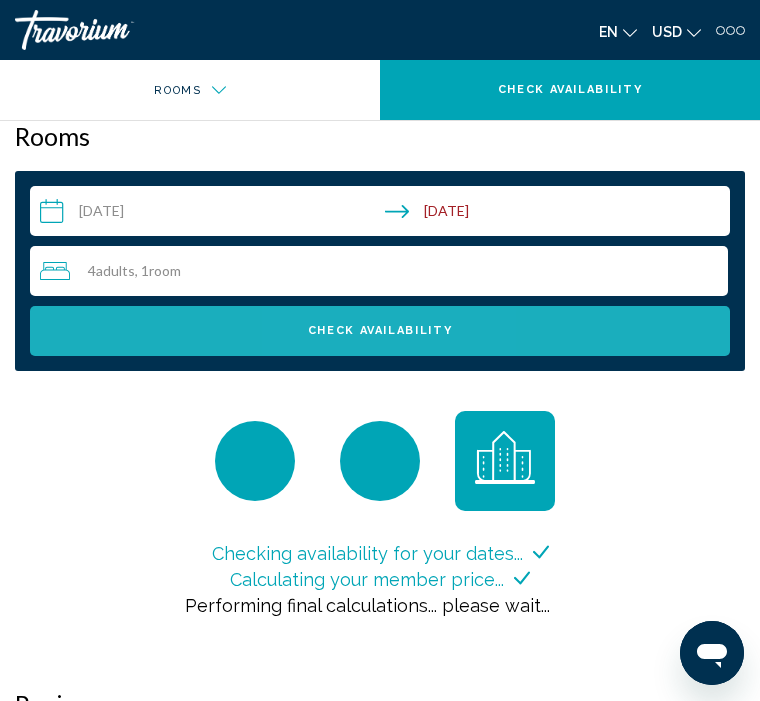 click on "Check Availability" at bounding box center [380, 330] 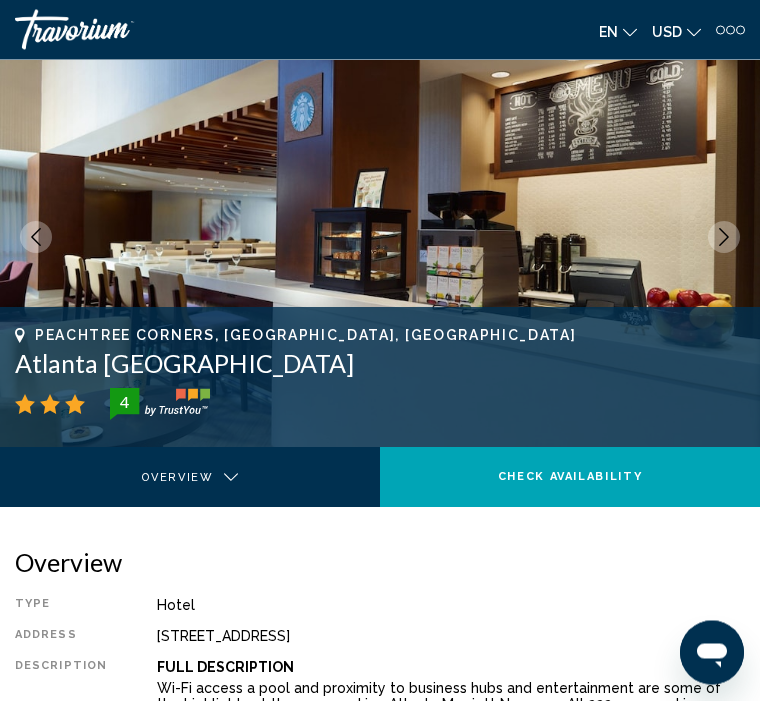 scroll, scrollTop: 0, scrollLeft: 0, axis: both 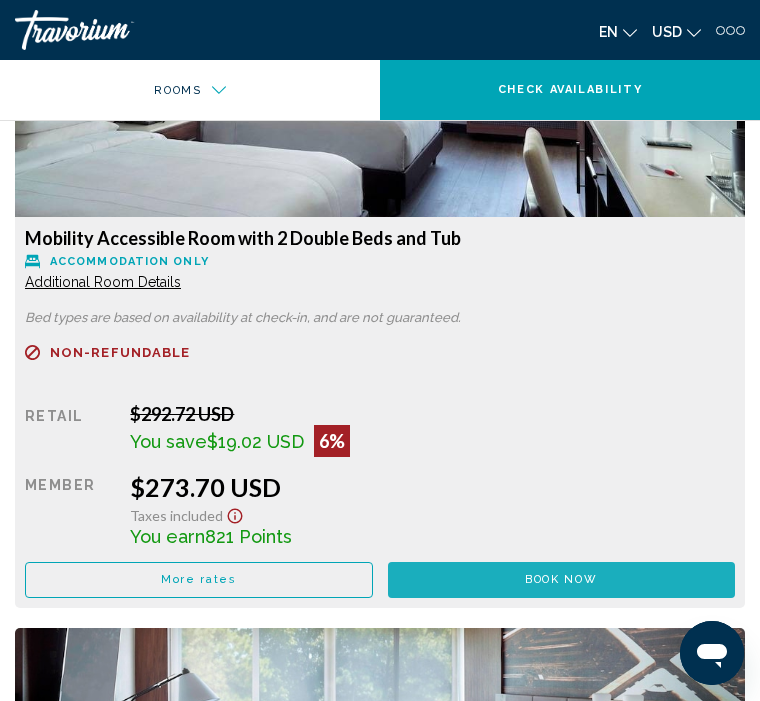 click on "Book now" at bounding box center [561, 579] 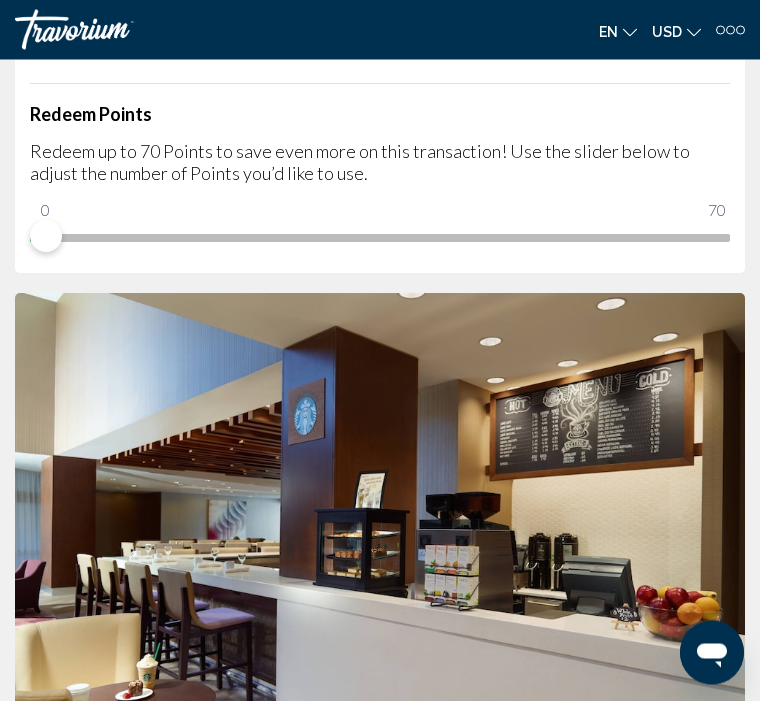 scroll, scrollTop: 411, scrollLeft: 0, axis: vertical 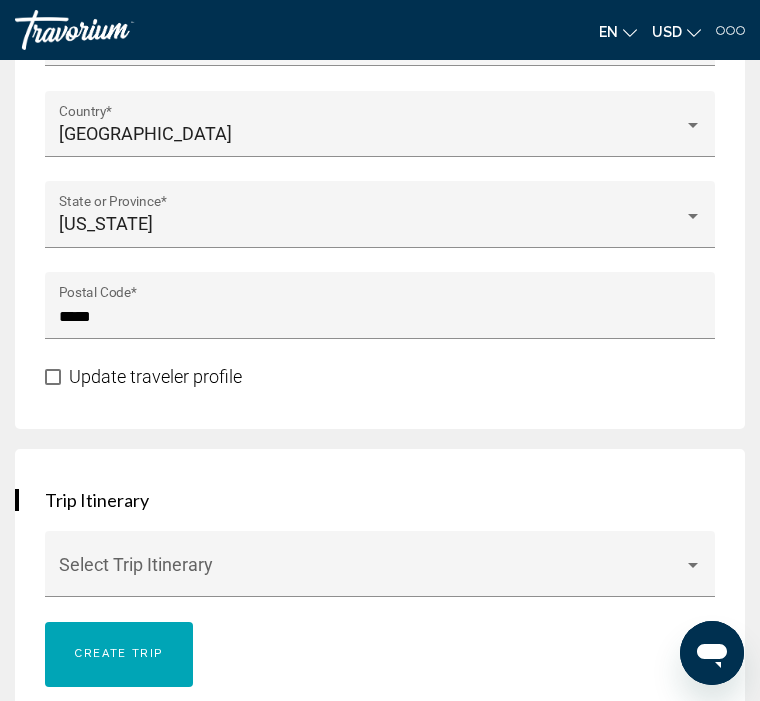 click at bounding box center [371, 574] 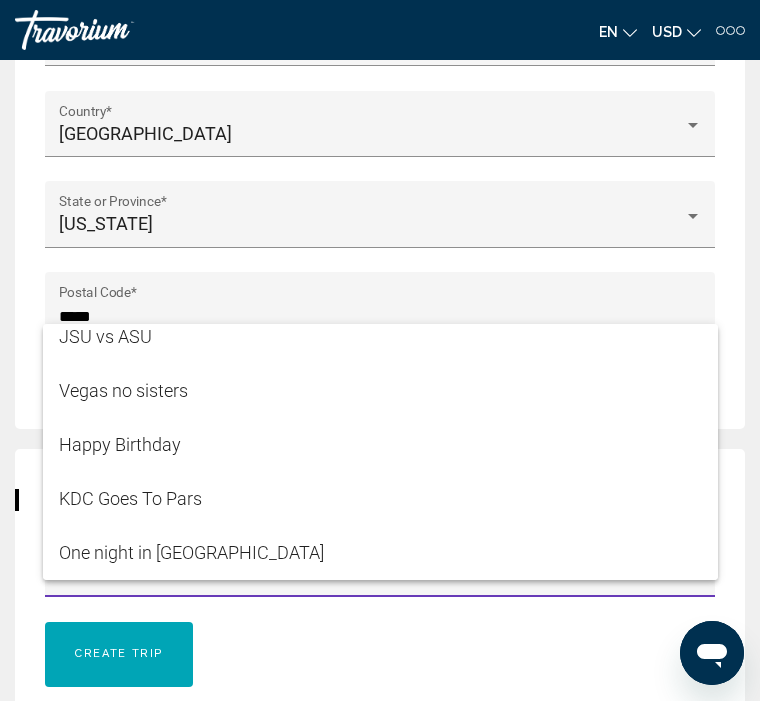 scroll, scrollTop: 68, scrollLeft: 0, axis: vertical 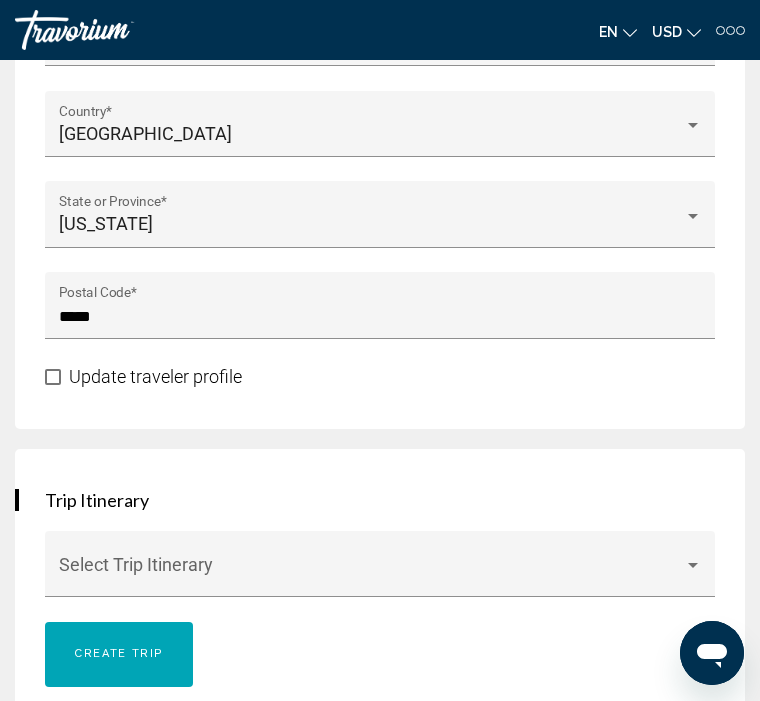 click at bounding box center (371, 574) 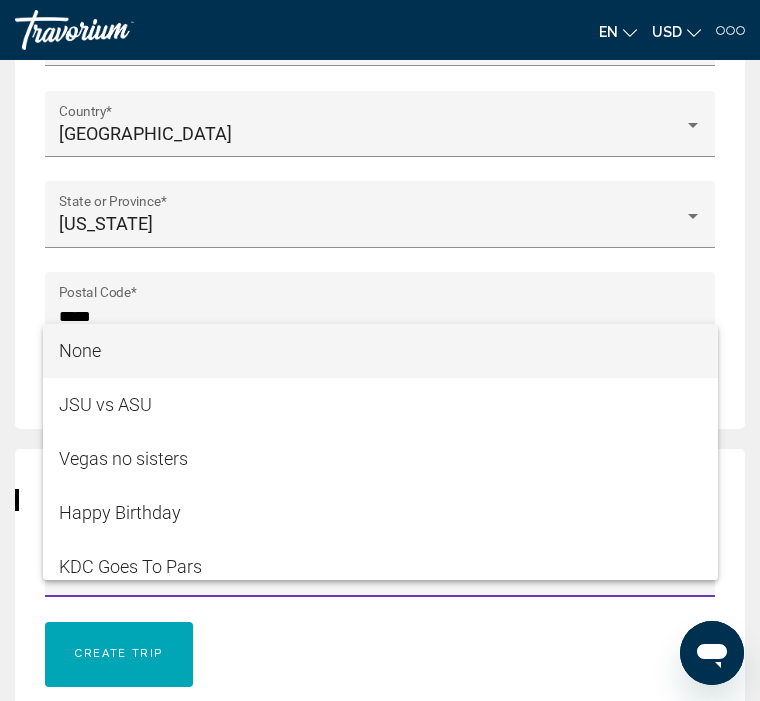 click at bounding box center (380, 350) 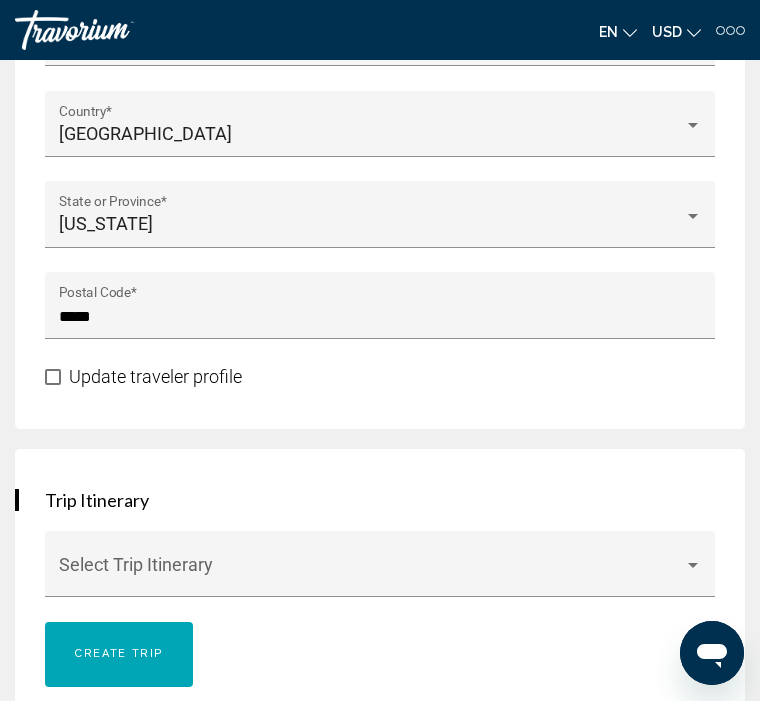 click at bounding box center [371, 574] 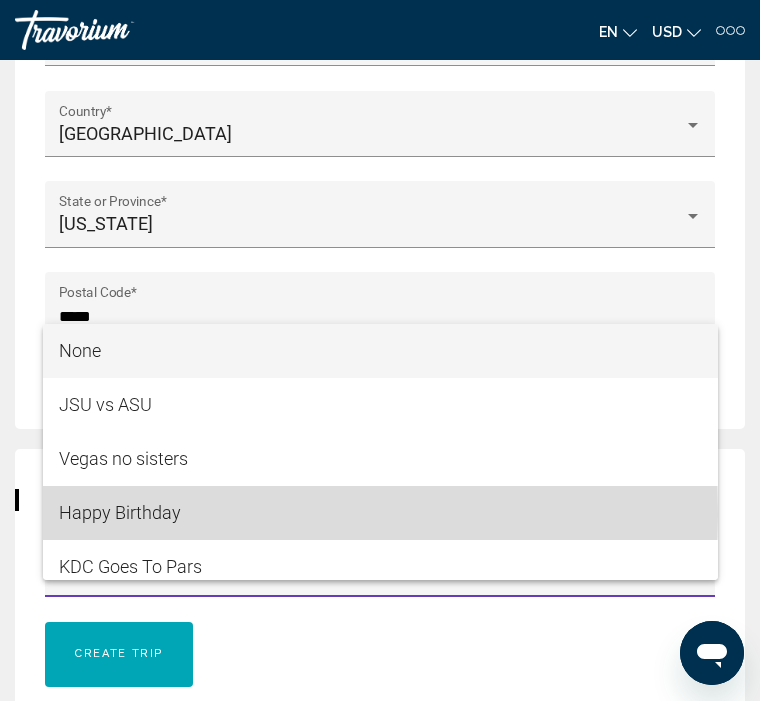 click on "Happy Birthday" at bounding box center [380, 513] 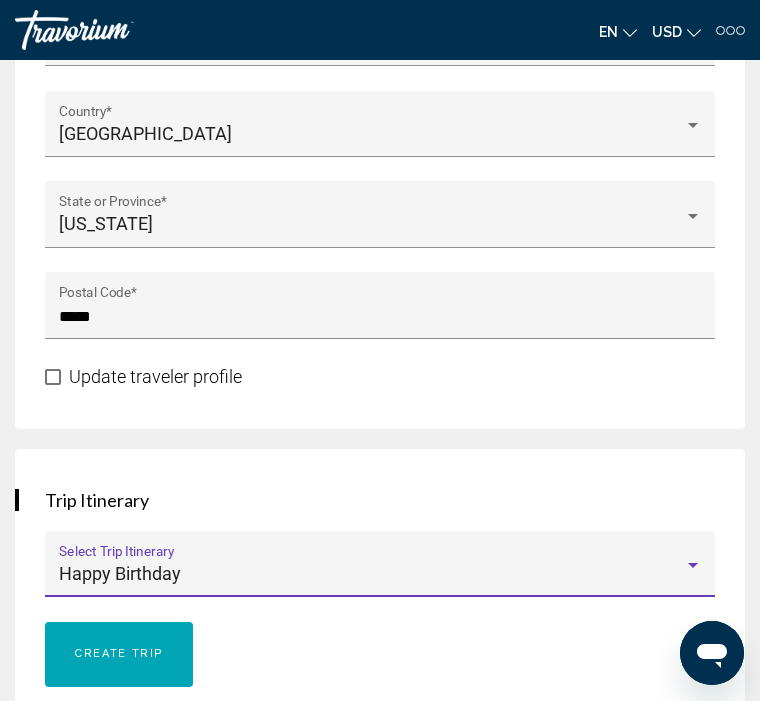 click on "Happy Birthday" at bounding box center [371, 574] 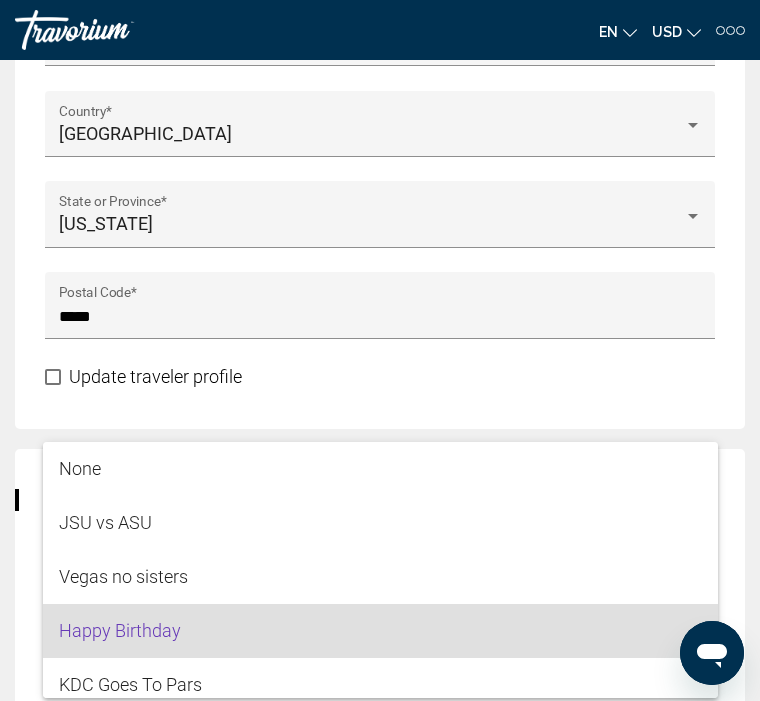 scroll, scrollTop: 61, scrollLeft: 0, axis: vertical 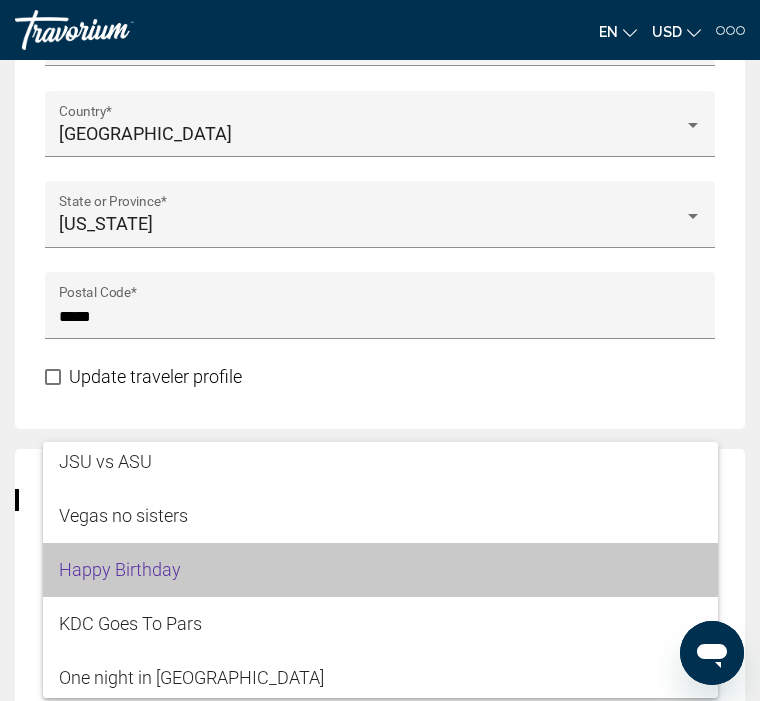 click on "Happy Birthday" at bounding box center [380, 570] 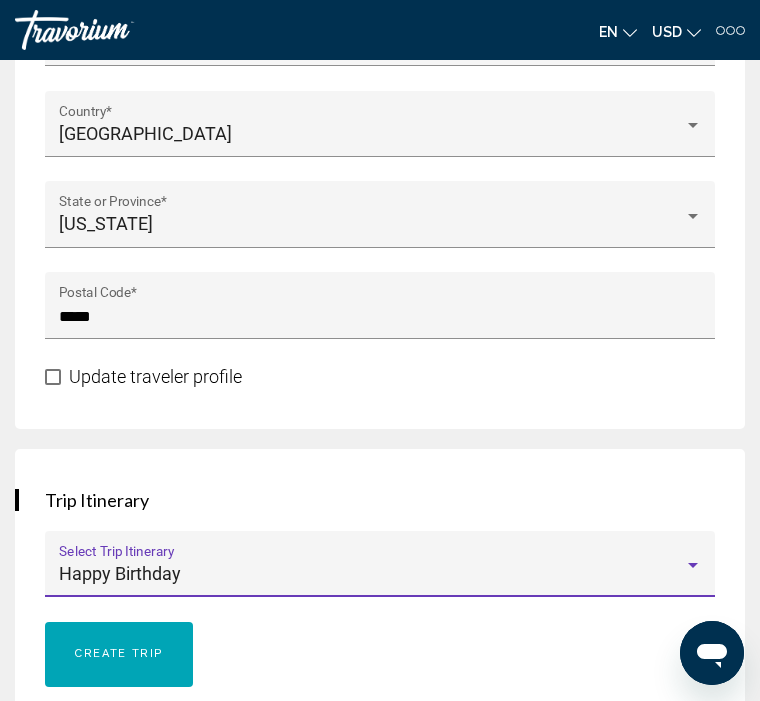 click at bounding box center (693, 566) 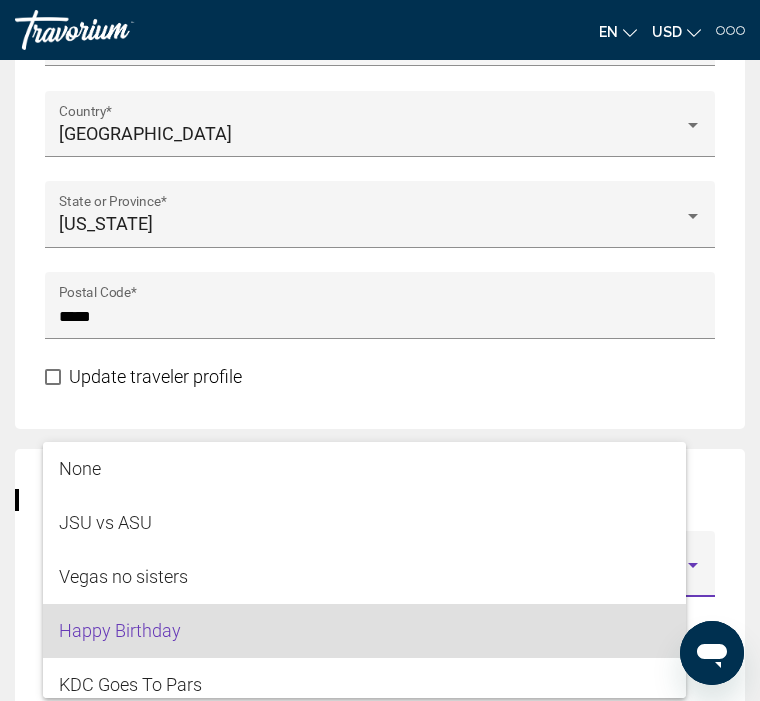 scroll, scrollTop: 61, scrollLeft: 0, axis: vertical 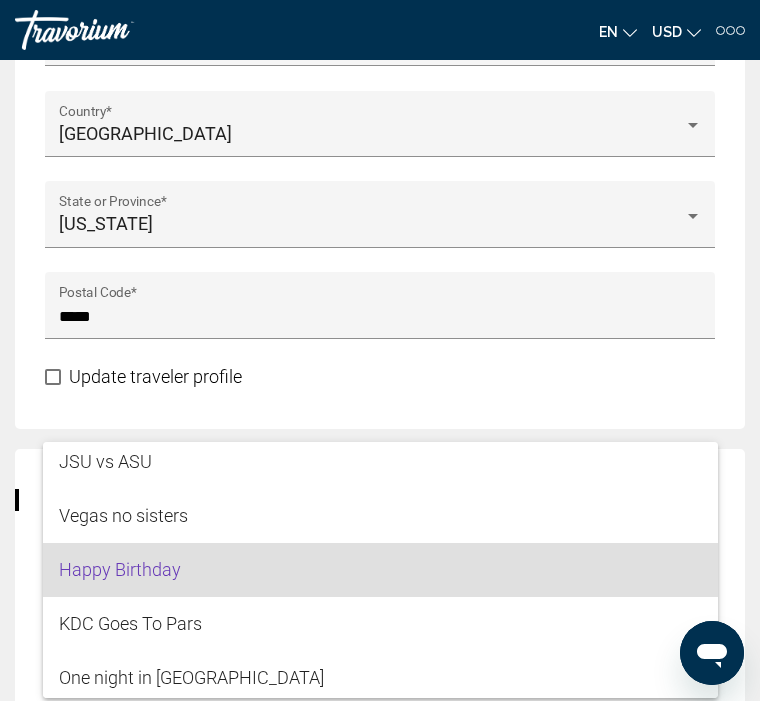 click on "Happy Birthday" at bounding box center [380, 570] 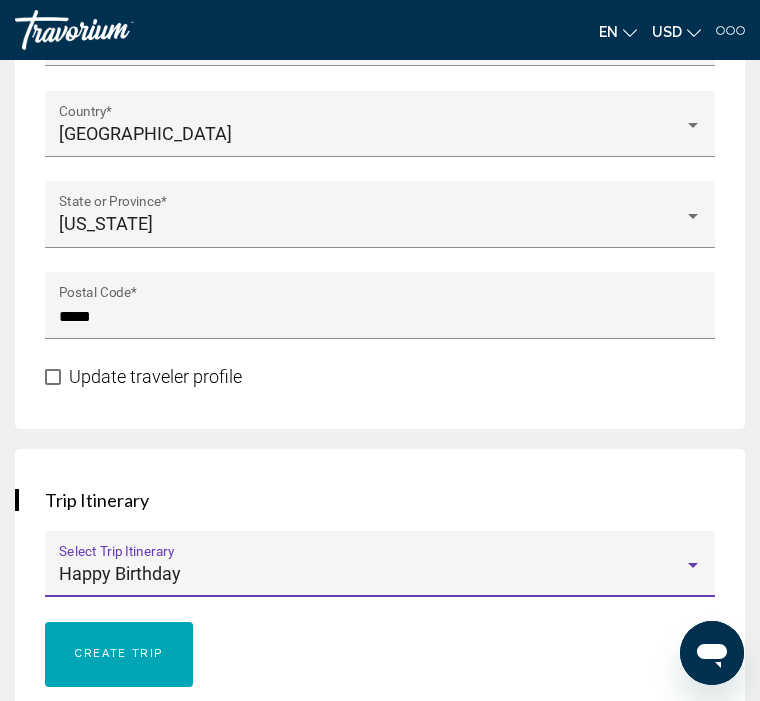 click on "Happy Birthday" at bounding box center (380, 574) 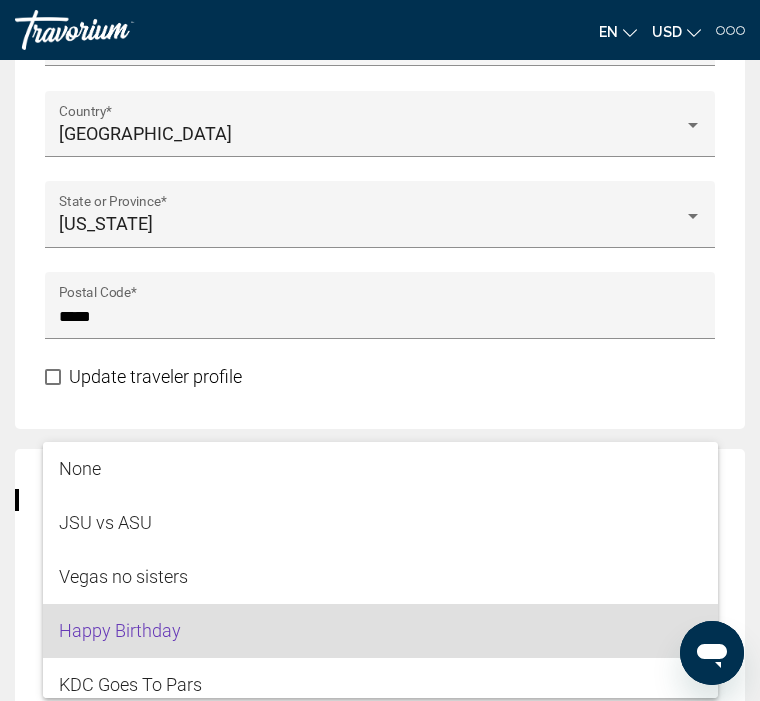 scroll, scrollTop: 61, scrollLeft: 0, axis: vertical 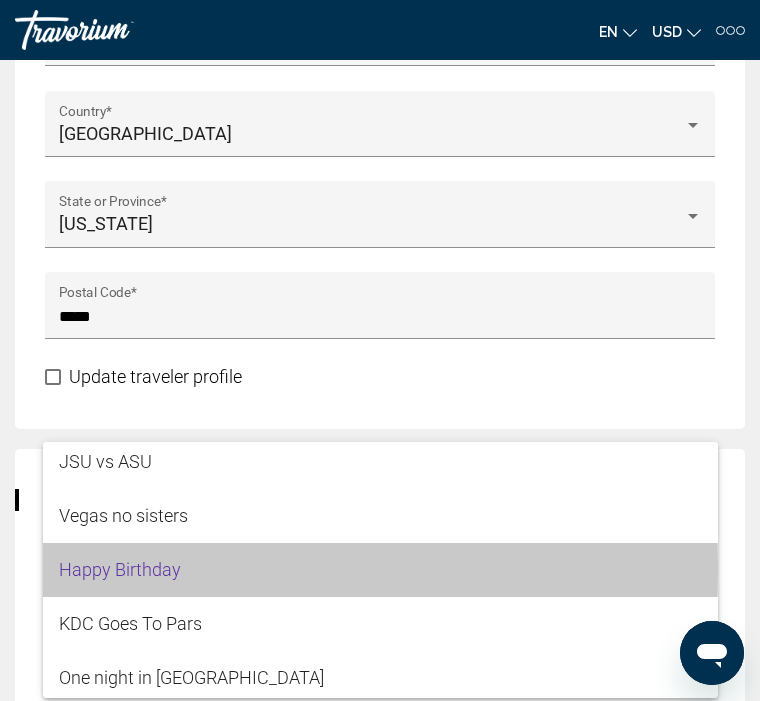 click on "Happy Birthday" at bounding box center (380, 570) 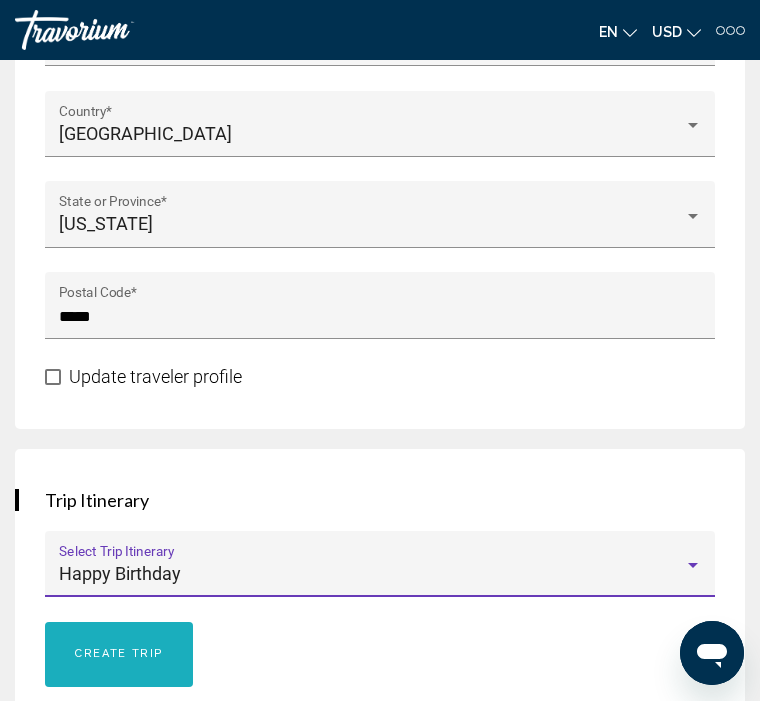 click on "Create trip" at bounding box center [119, 653] 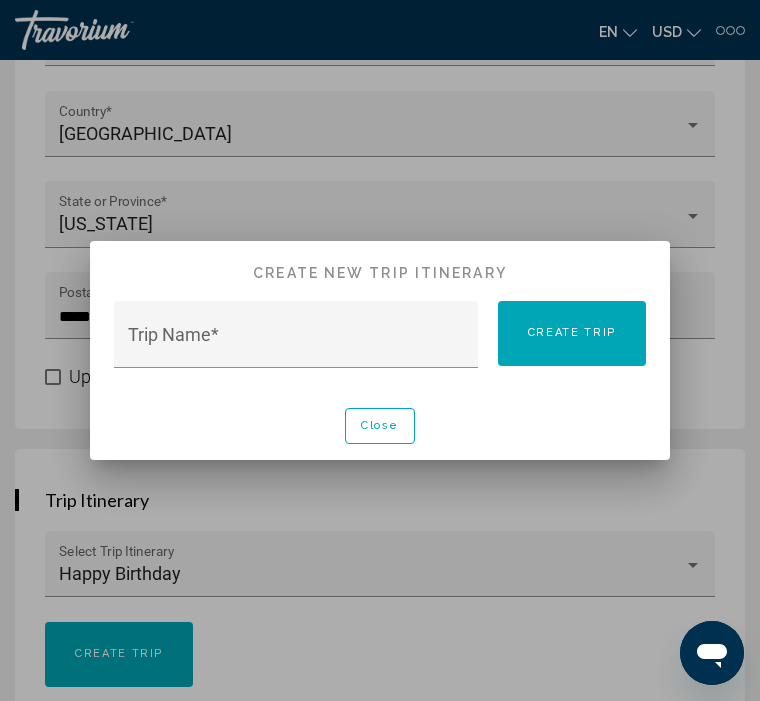 scroll, scrollTop: 0, scrollLeft: 0, axis: both 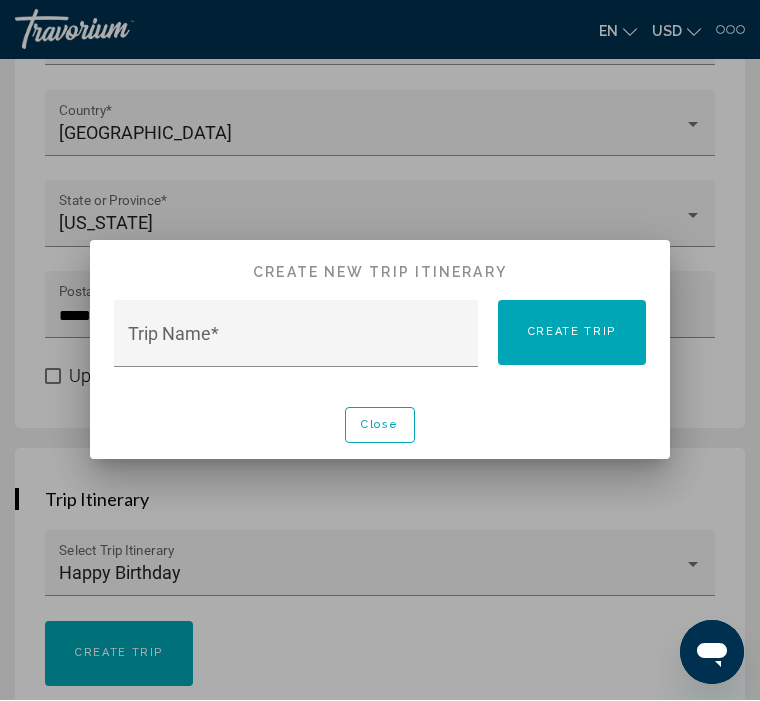 click on "Trip Name  *" at bounding box center [296, 345] 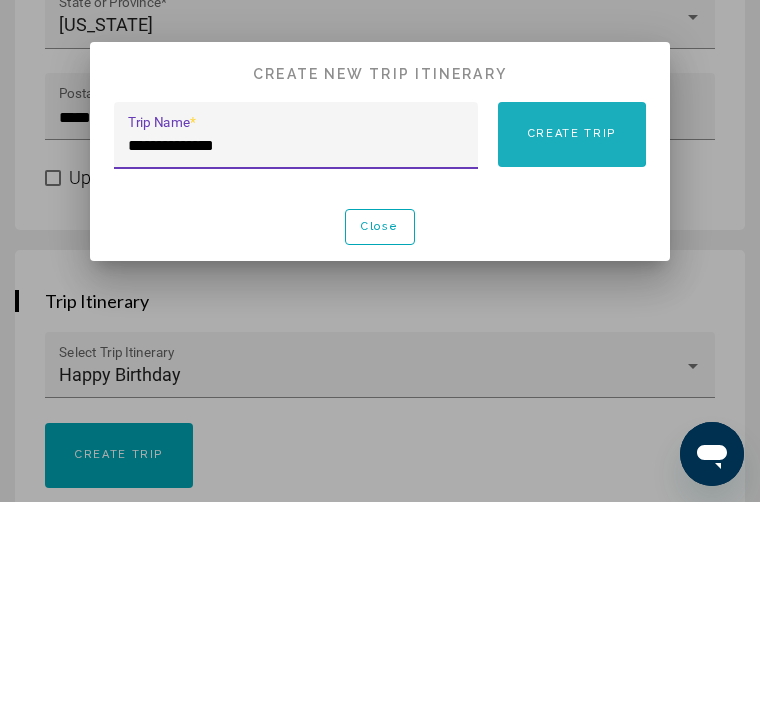 type on "**********" 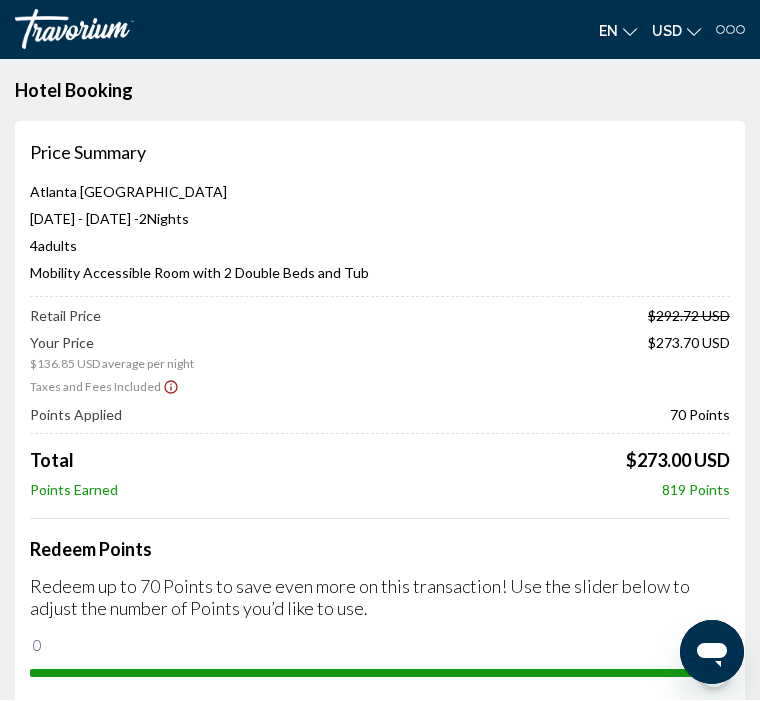 scroll, scrollTop: 2300, scrollLeft: 0, axis: vertical 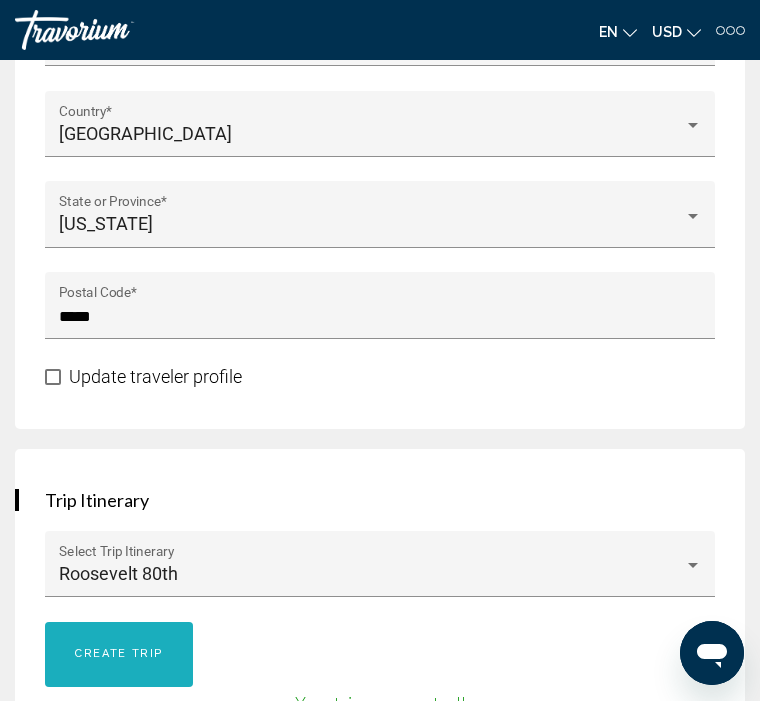click on "Create trip" at bounding box center [119, 654] 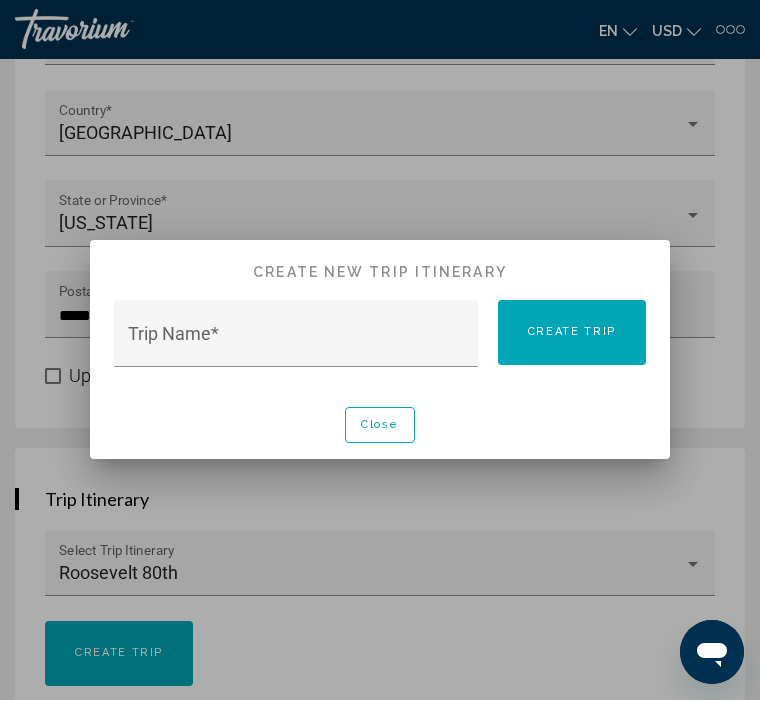 click at bounding box center (380, 350) 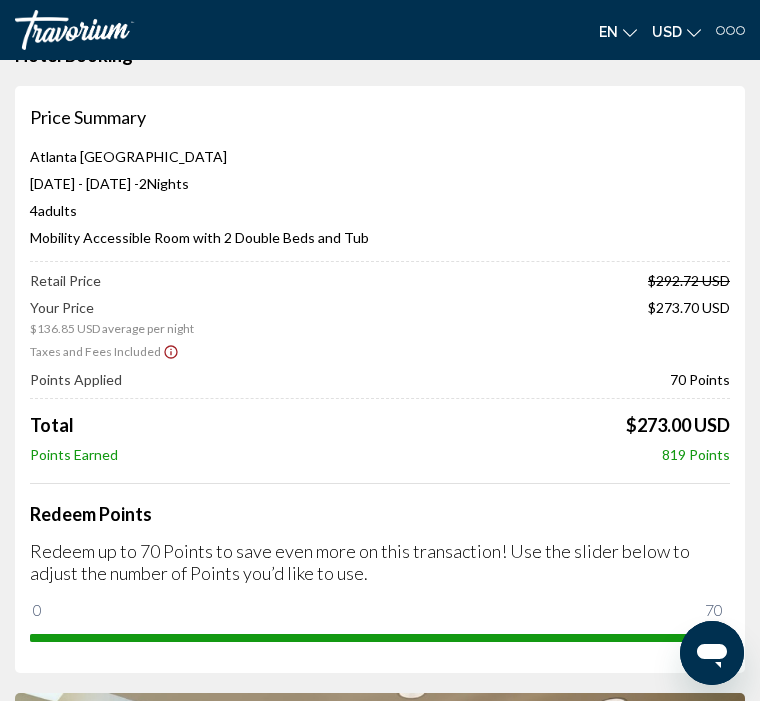 scroll, scrollTop: 44, scrollLeft: 0, axis: vertical 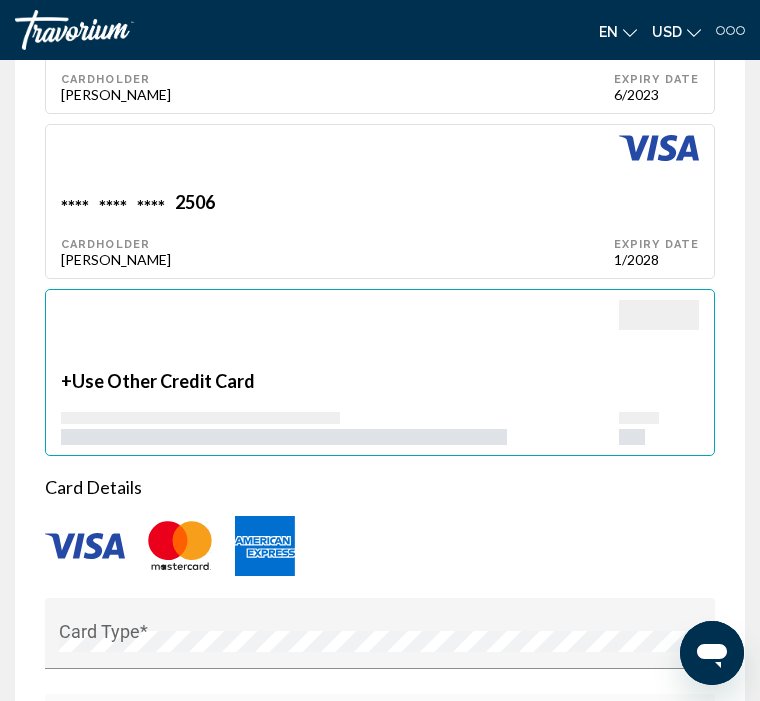 click on "+  Use Other Credit Card" at bounding box center (340, 407) 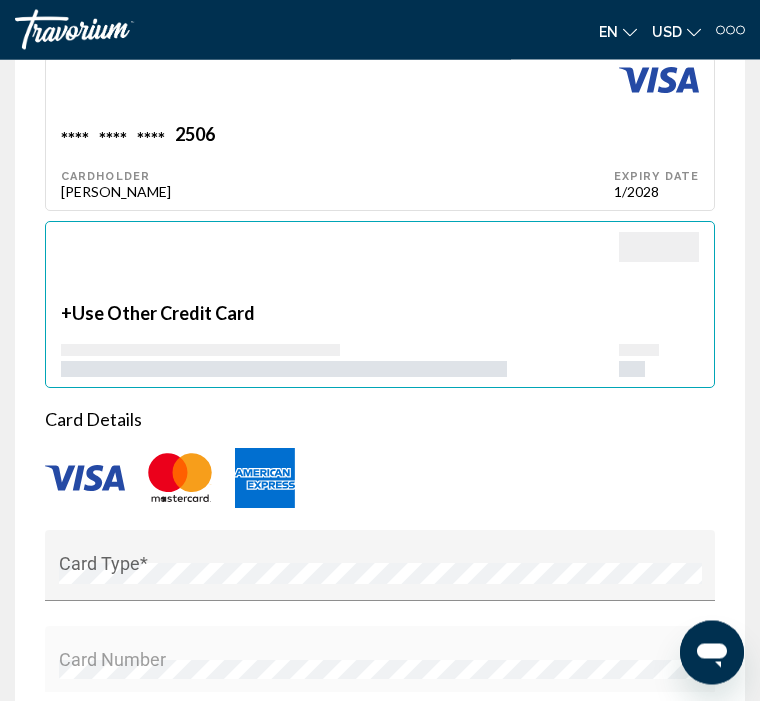scroll, scrollTop: 3452, scrollLeft: 0, axis: vertical 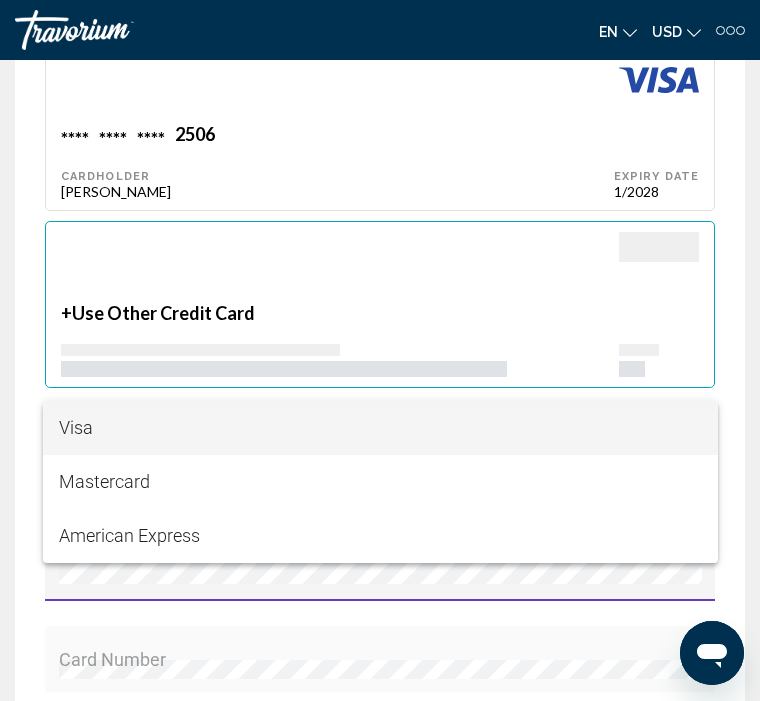 click on "Visa" at bounding box center (380, 428) 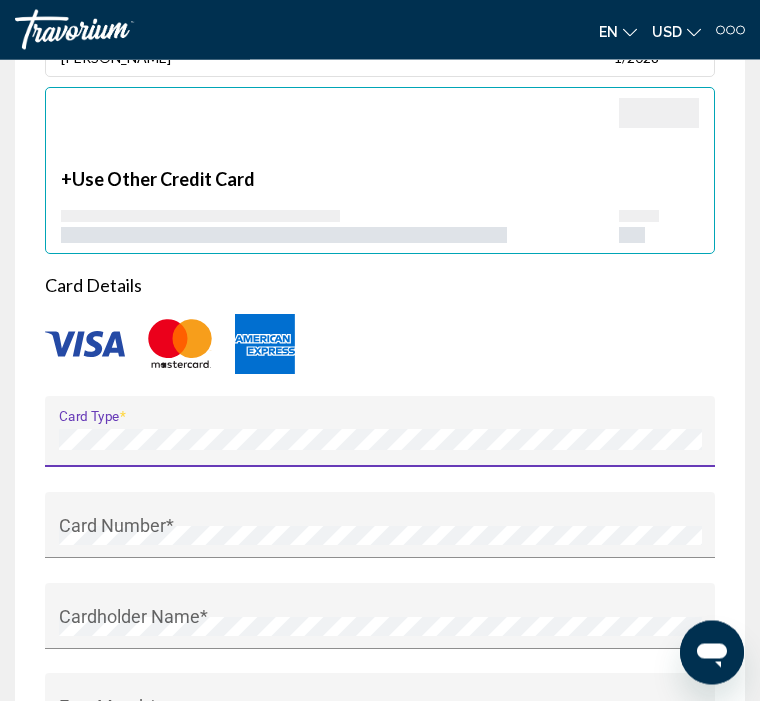 scroll, scrollTop: 3586, scrollLeft: 0, axis: vertical 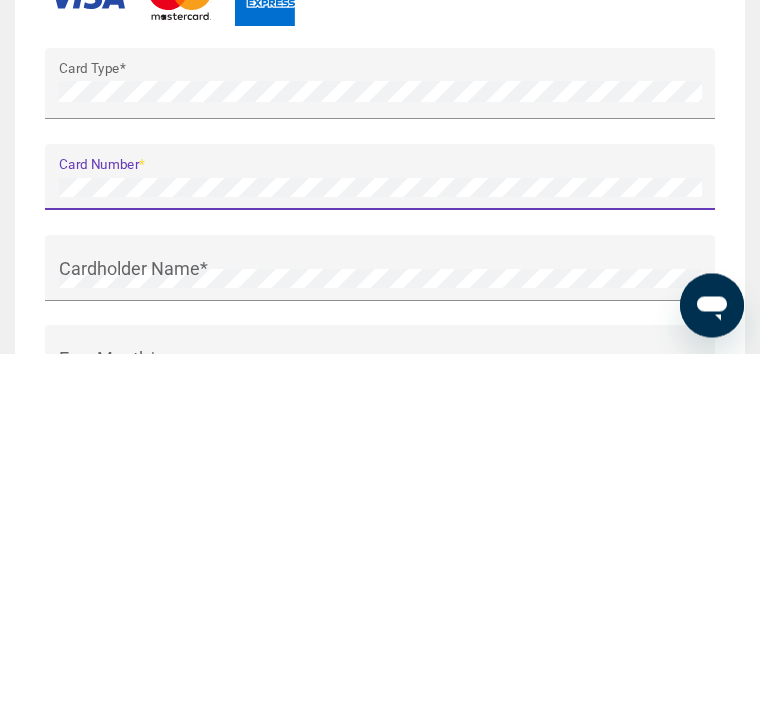 click on "Cardholder Name  *" at bounding box center (380, 622) 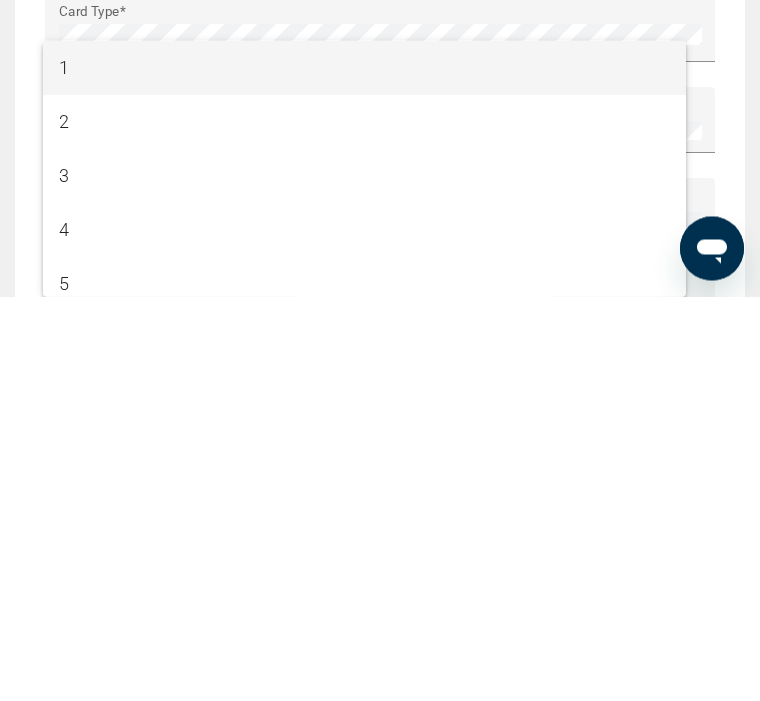 scroll, scrollTop: 3991, scrollLeft: 0, axis: vertical 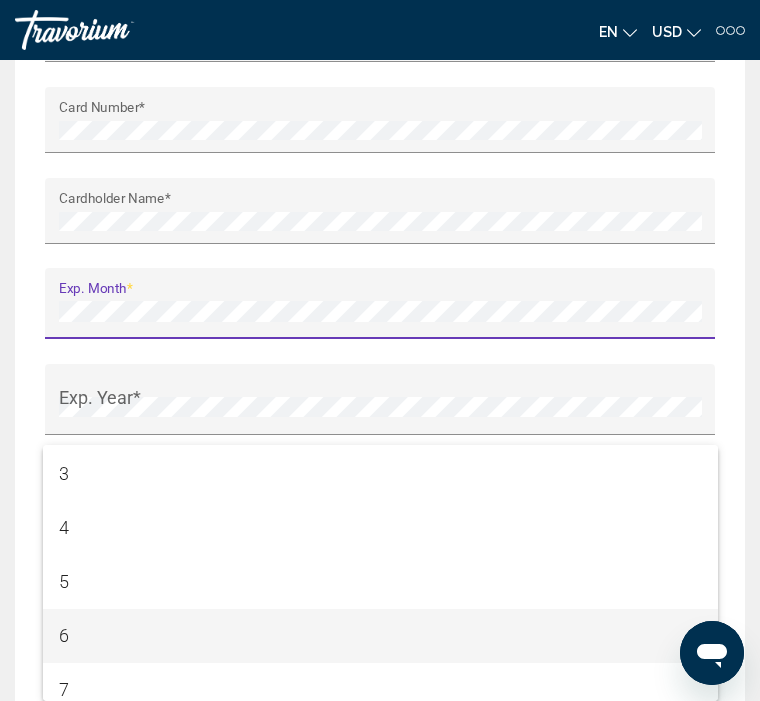 click on "6" at bounding box center (380, 636) 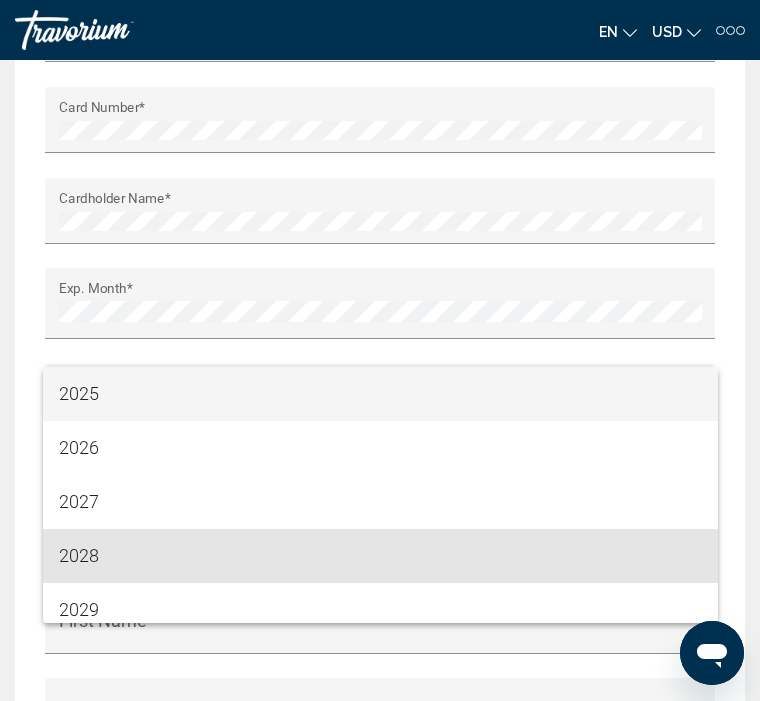 click on "2028" at bounding box center [380, 556] 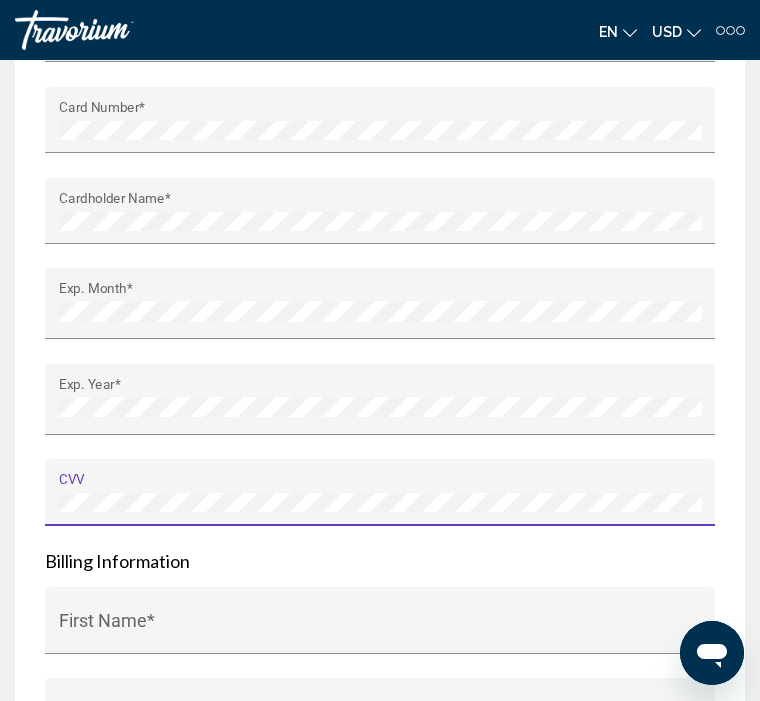 scroll, scrollTop: 3990, scrollLeft: 0, axis: vertical 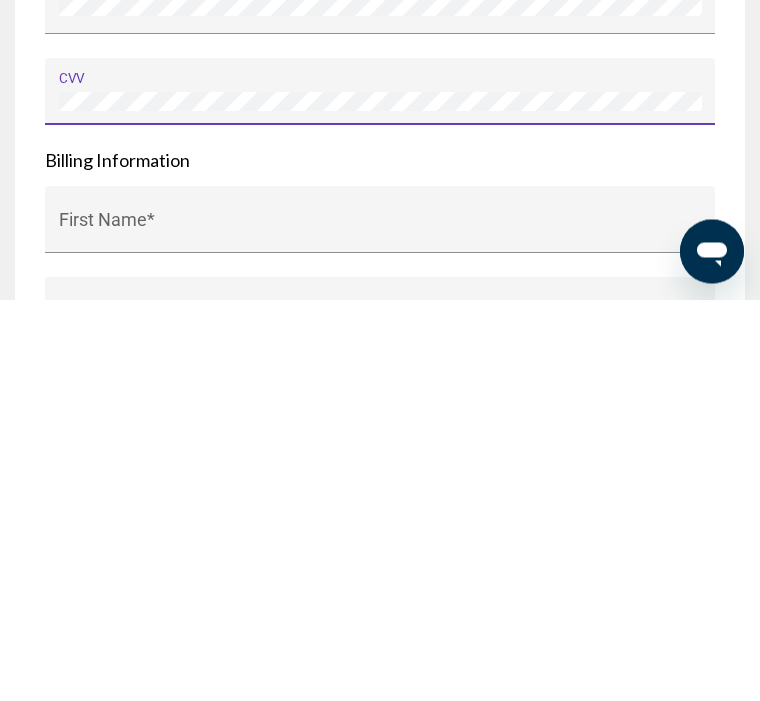 click on "First Name  *" at bounding box center [380, 632] 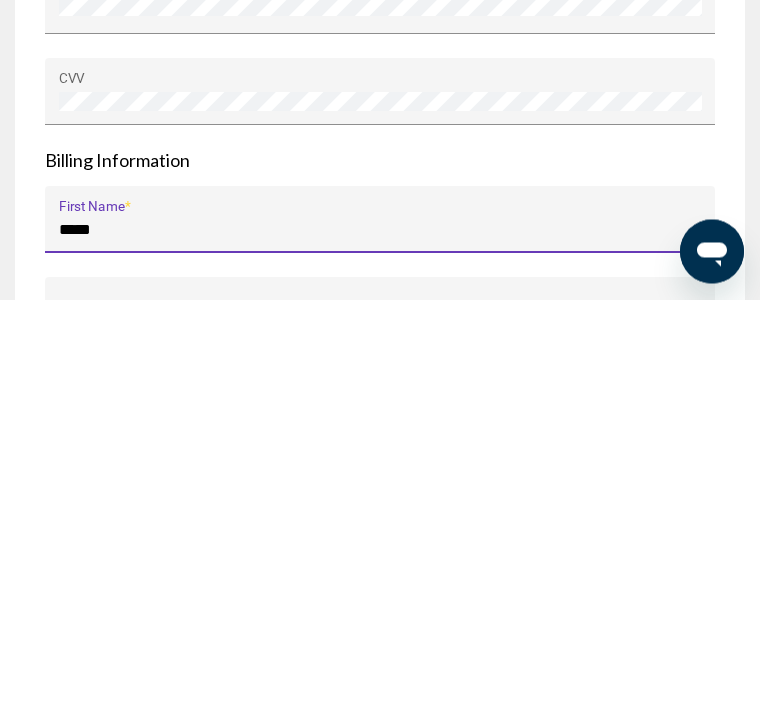 type on "*****" 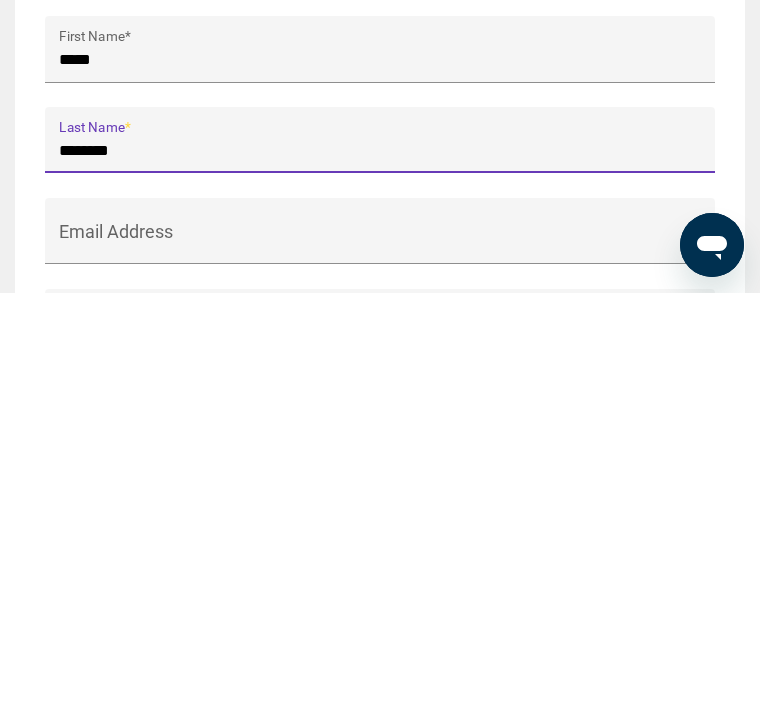 scroll, scrollTop: 4156, scrollLeft: 0, axis: vertical 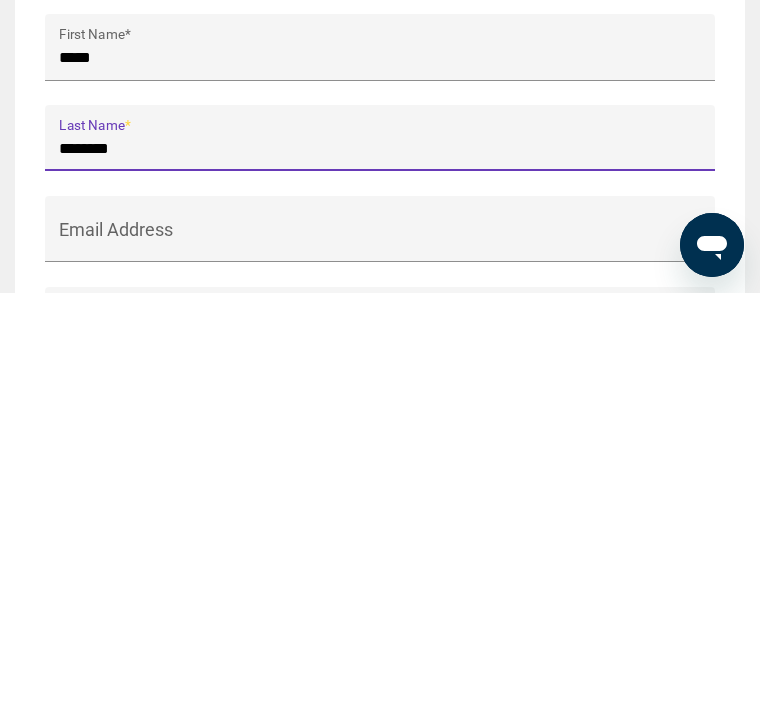 type on "********" 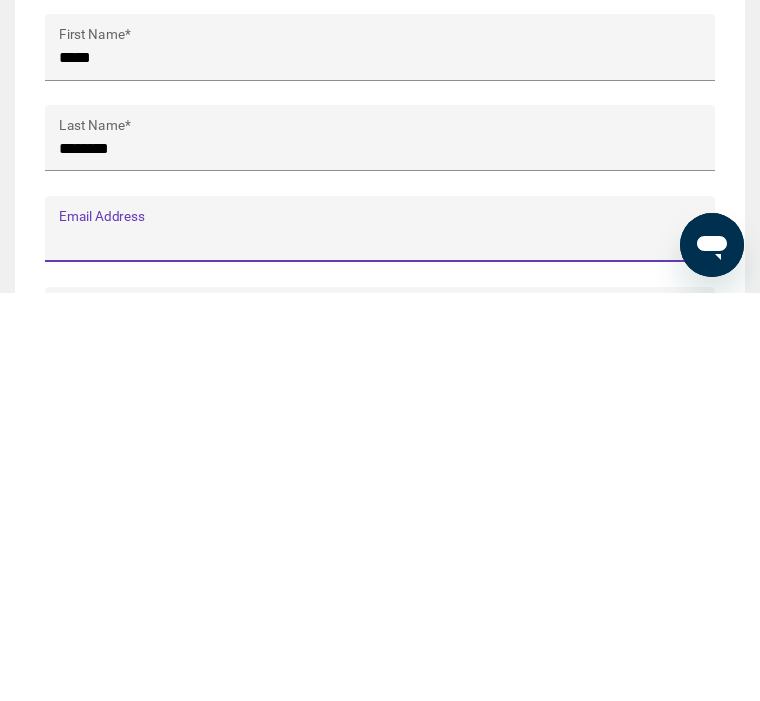 type on "**********" 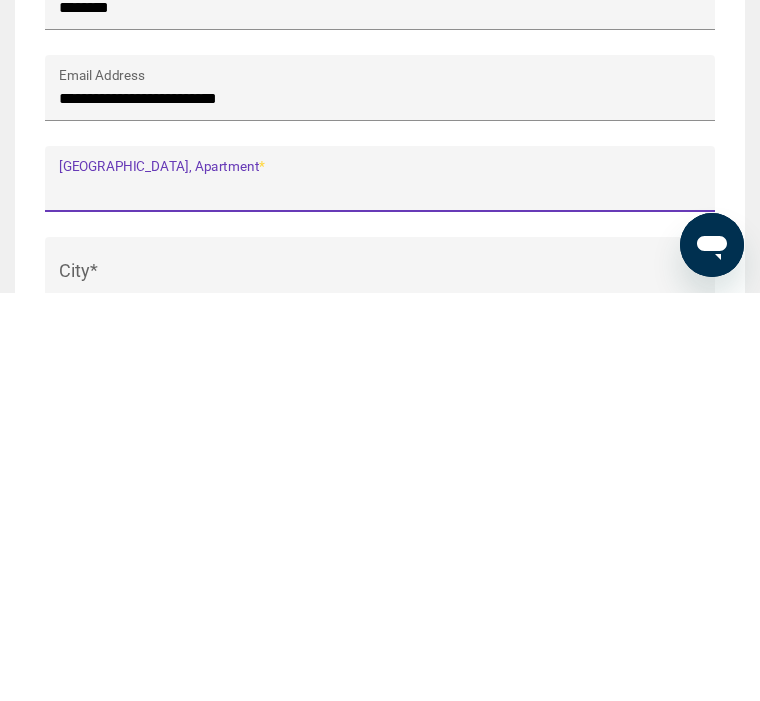 scroll, scrollTop: 4341, scrollLeft: 0, axis: vertical 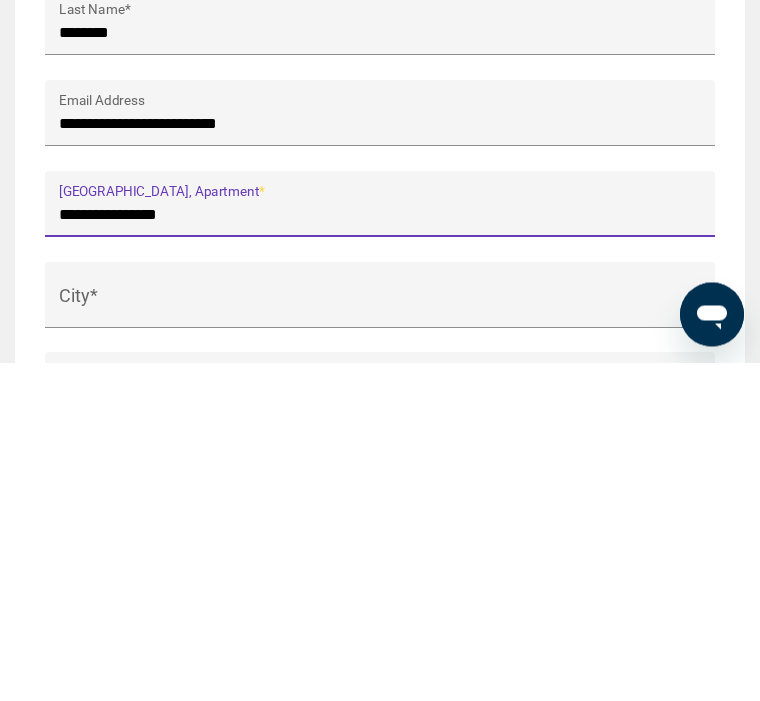 type on "**********" 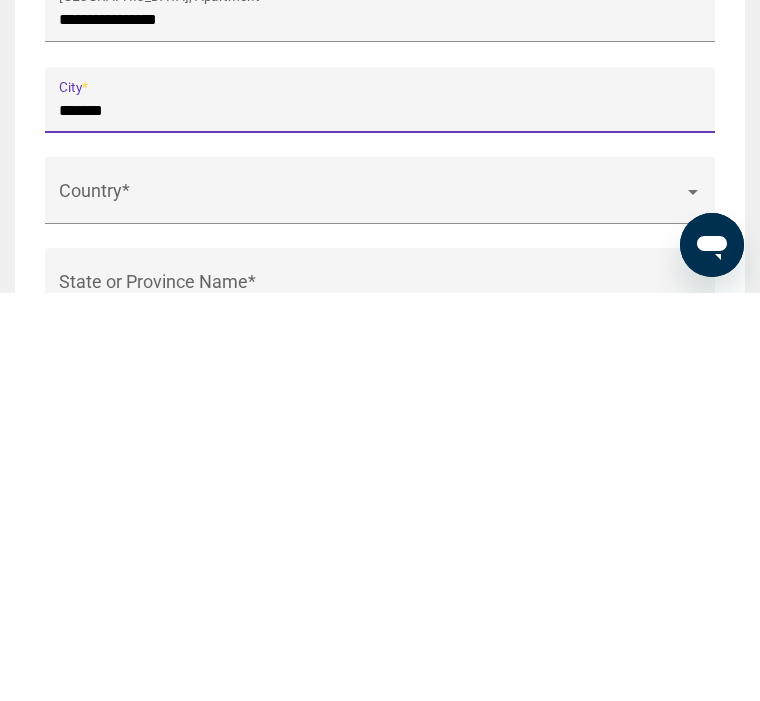 scroll, scrollTop: 4469, scrollLeft: 0, axis: vertical 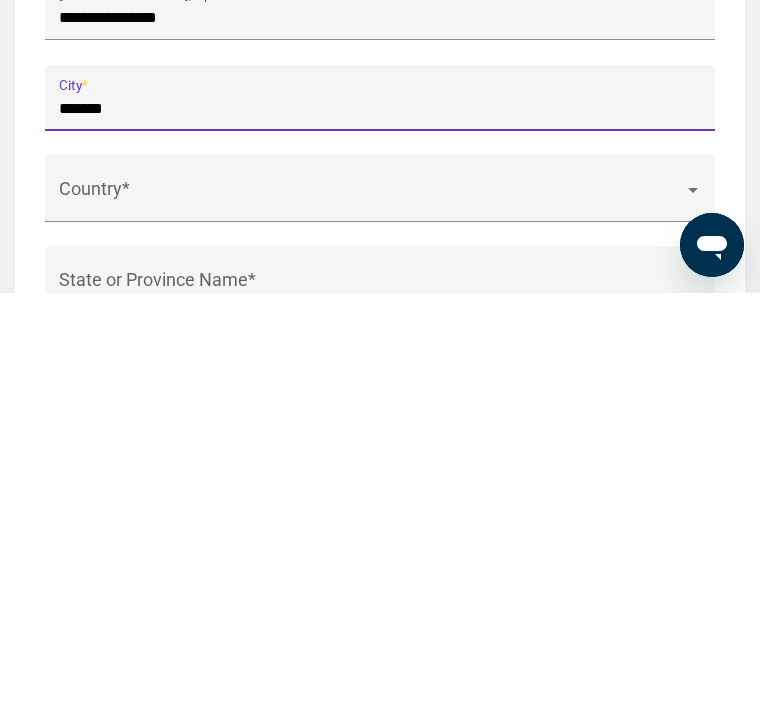 type on "*******" 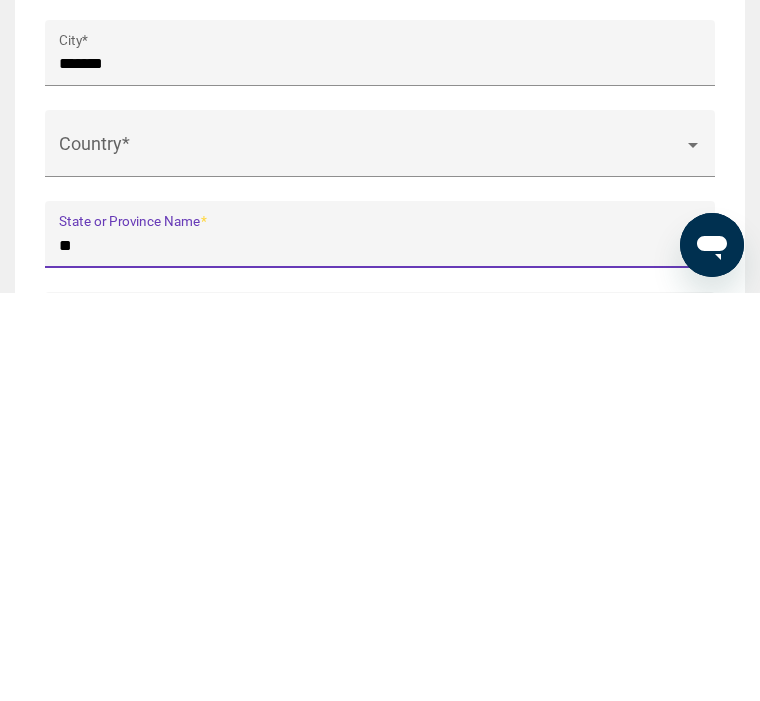 scroll, scrollTop: 4552, scrollLeft: 0, axis: vertical 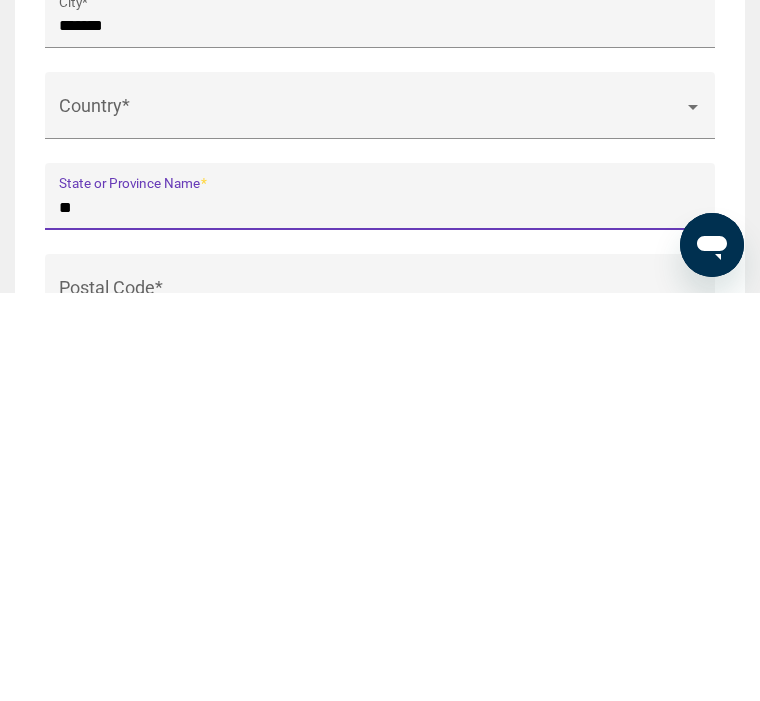 type on "**" 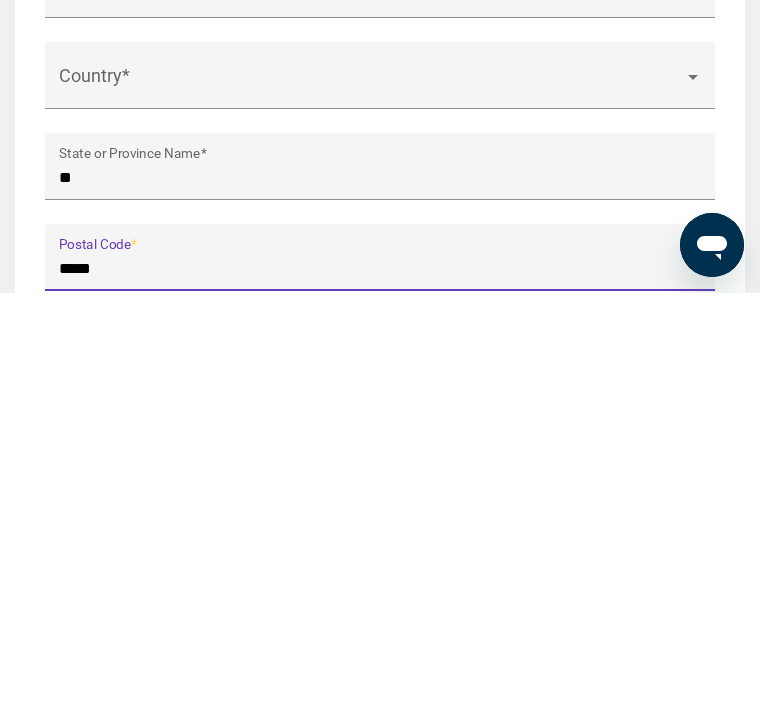scroll, scrollTop: 4586, scrollLeft: 0, axis: vertical 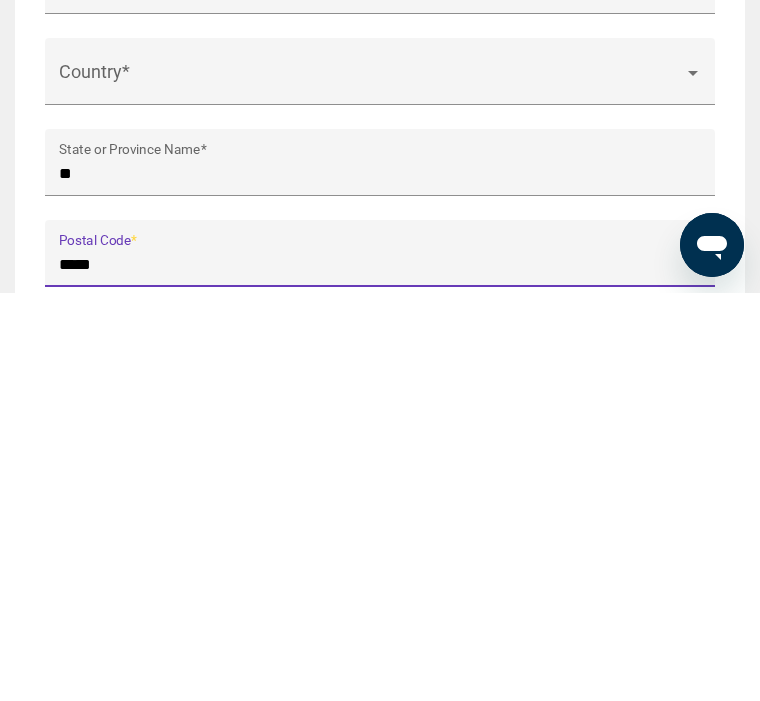 type on "*****" 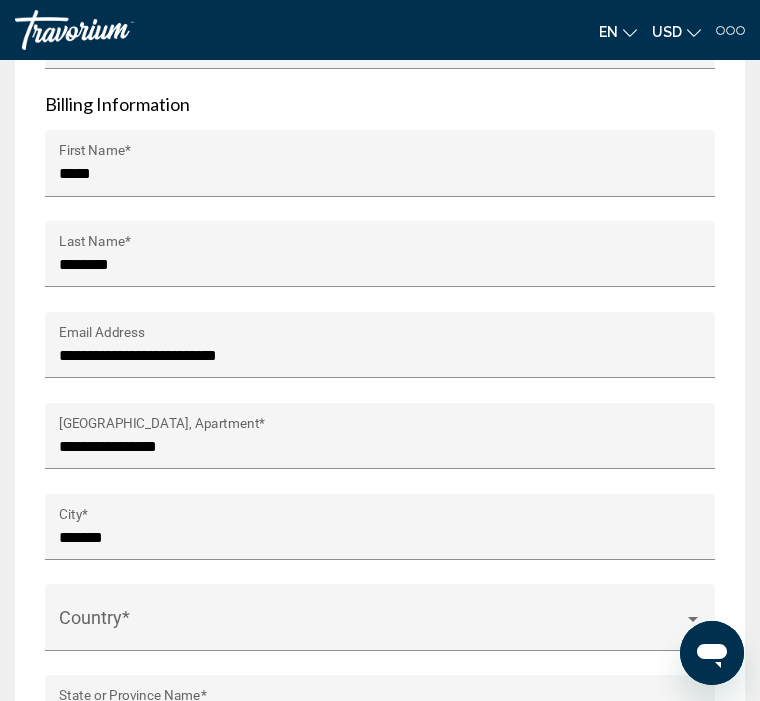 scroll, scrollTop: 4447, scrollLeft: 0, axis: vertical 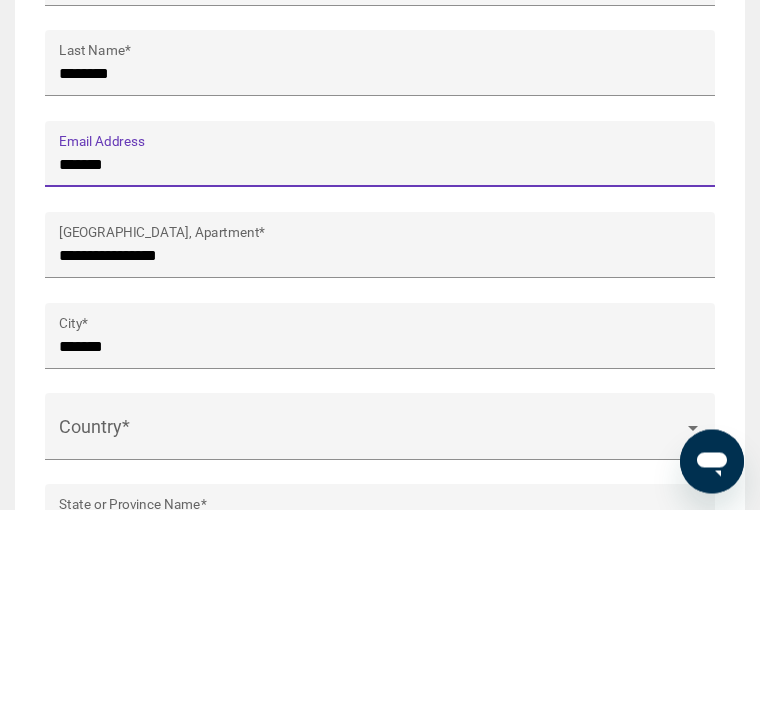 type on "******" 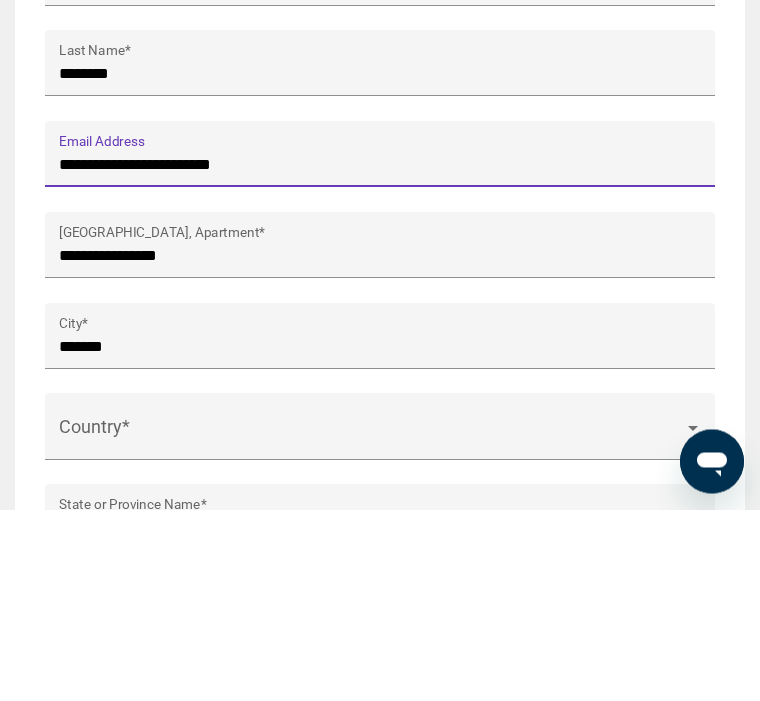 type on "**********" 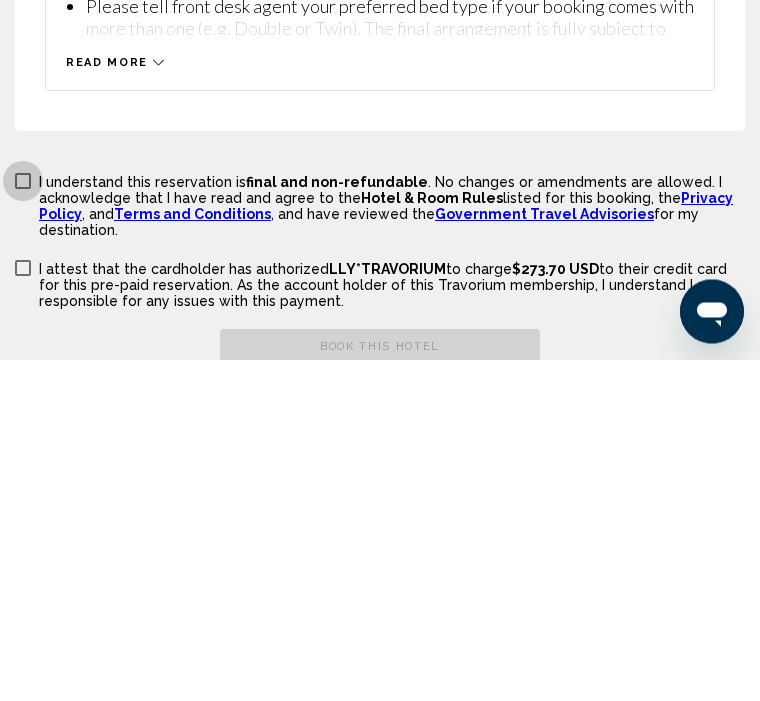 click at bounding box center (23, 523) 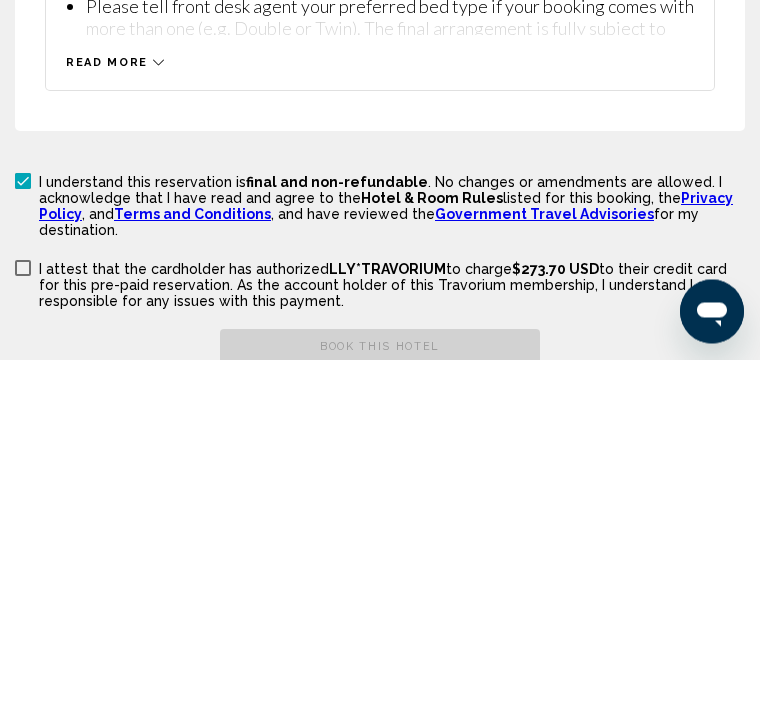 scroll, scrollTop: 5802, scrollLeft: 0, axis: vertical 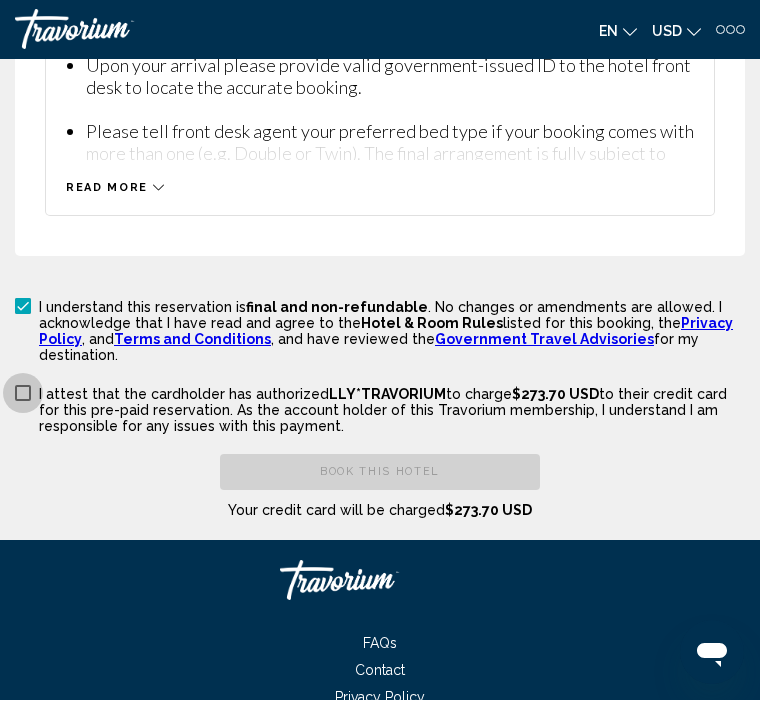 click on "I attest that the cardholder has authorized  LLY*TRAVORIUM  to charge  $273.70 USD  to their credit card for this pre-paid reservation. As the account holder of this Travorium membership, I understand I am responsible for any issues with this payment." at bounding box center (380, 409) 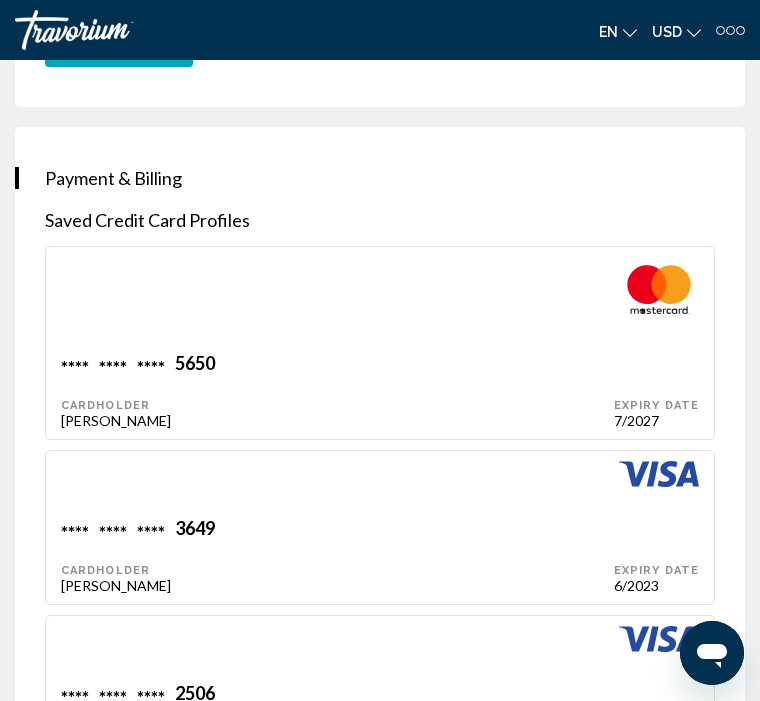scroll, scrollTop: 2895, scrollLeft: 0, axis: vertical 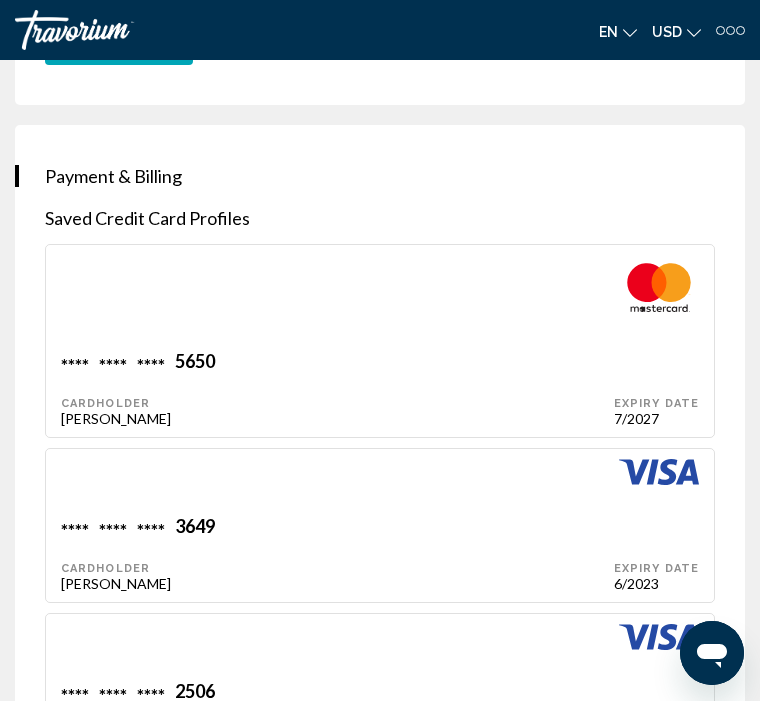 click on "Cardholder" at bounding box center [337, 403] 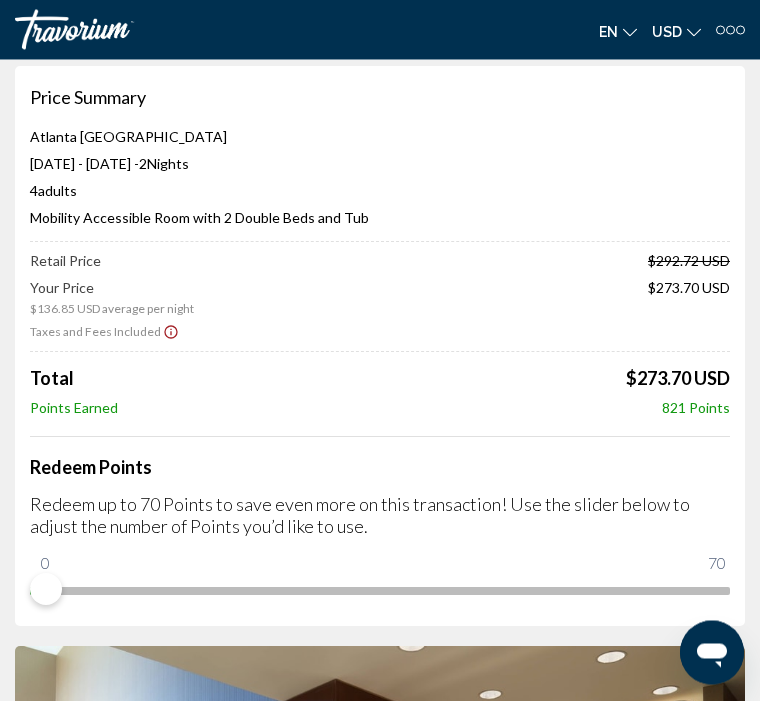 scroll, scrollTop: 0, scrollLeft: 0, axis: both 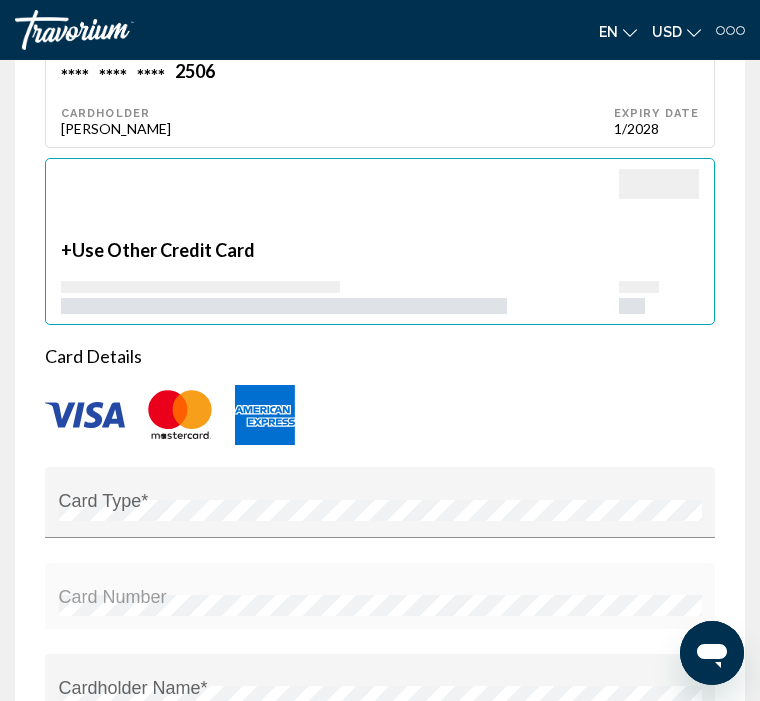 click at bounding box center [380, 415] 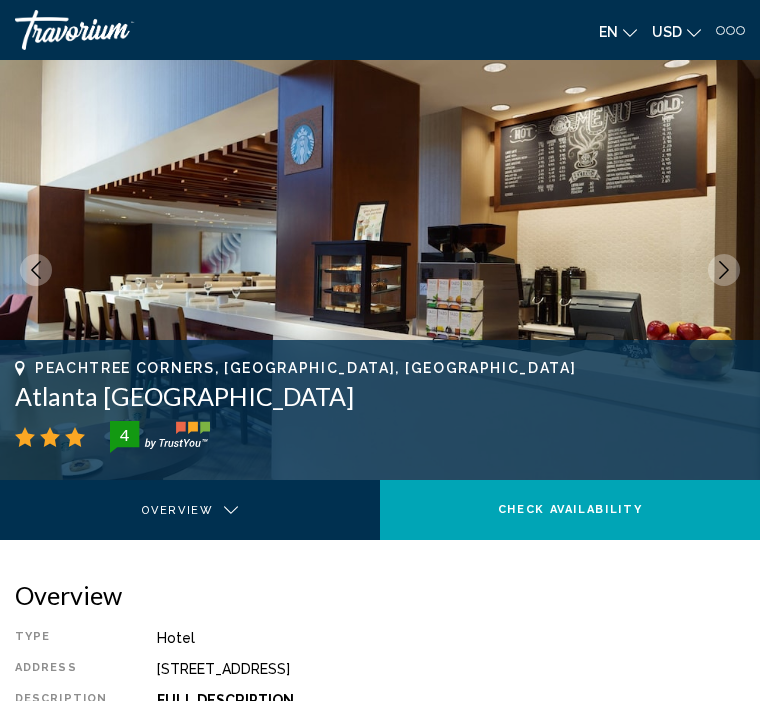 scroll, scrollTop: 0, scrollLeft: 0, axis: both 